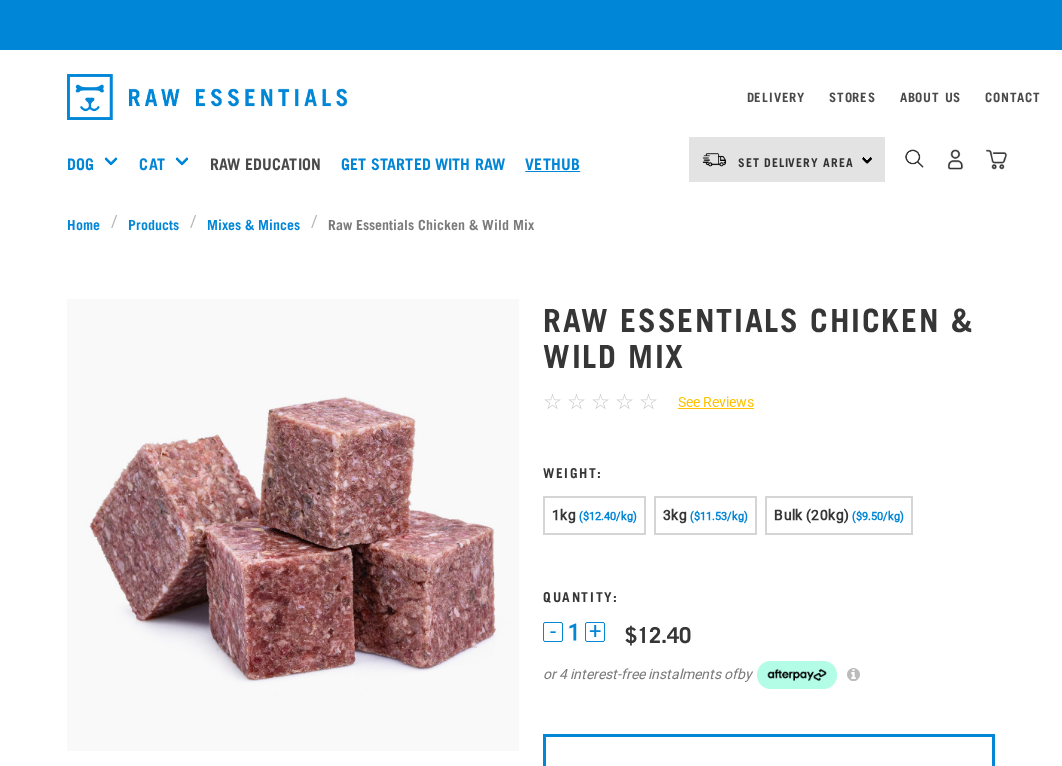 scroll, scrollTop: 0, scrollLeft: 0, axis: both 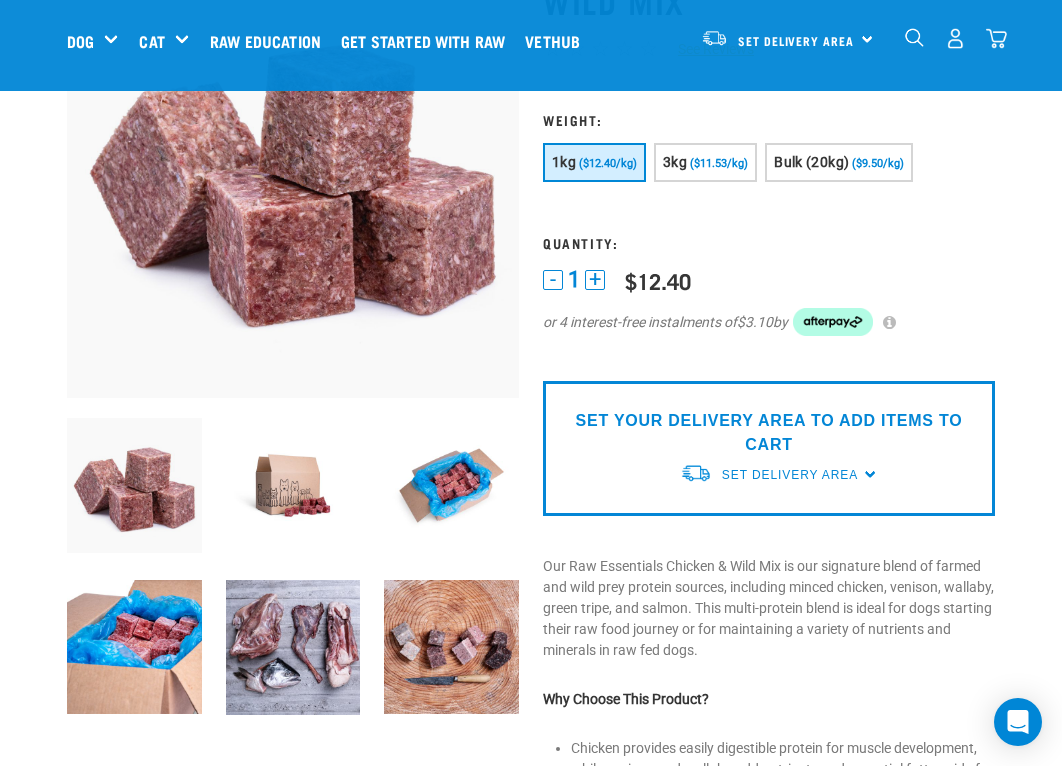 click at bounding box center [293, 648] 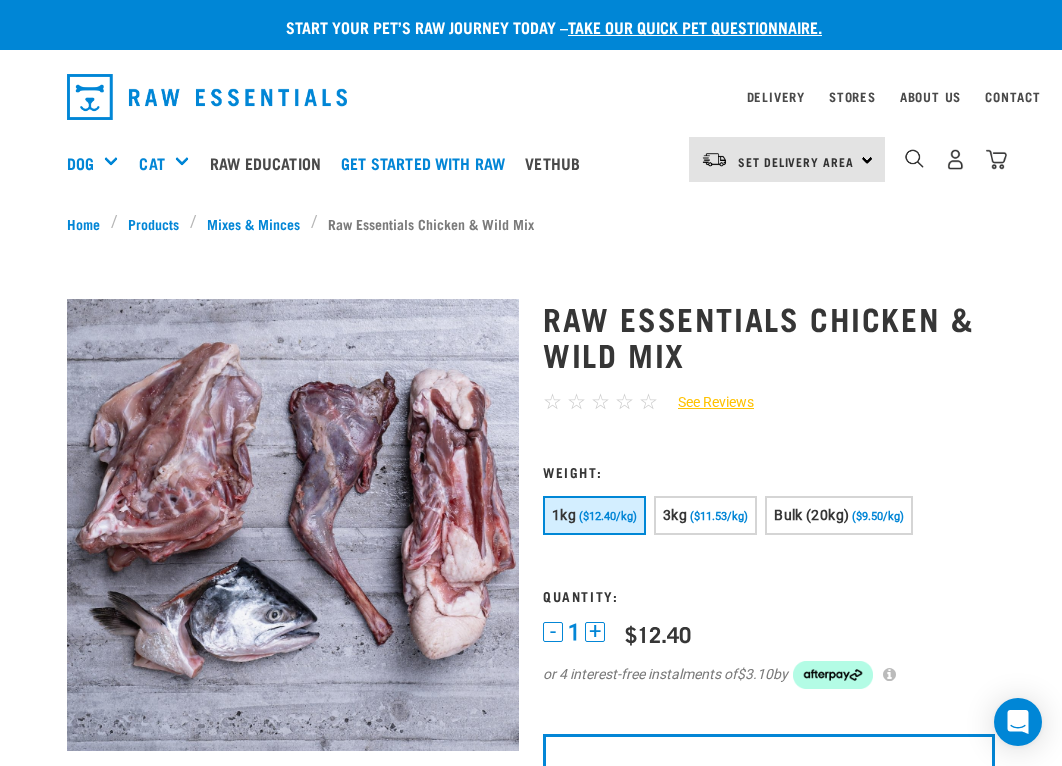scroll, scrollTop: 100, scrollLeft: 0, axis: vertical 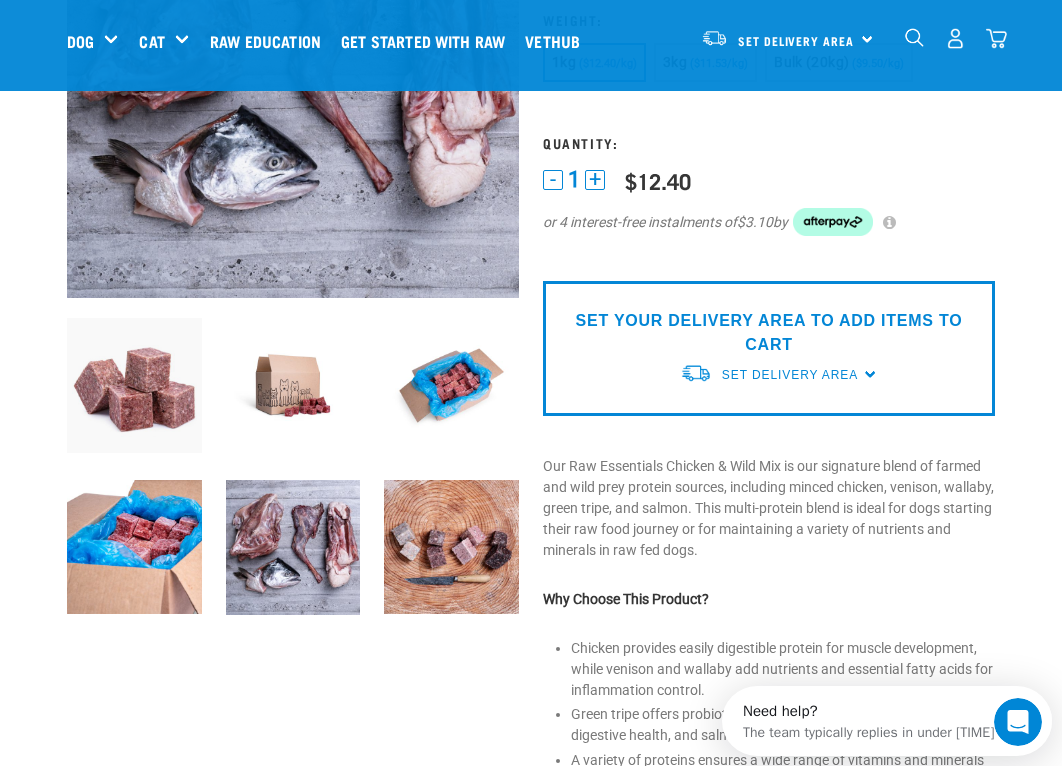 click at bounding box center [451, 385] 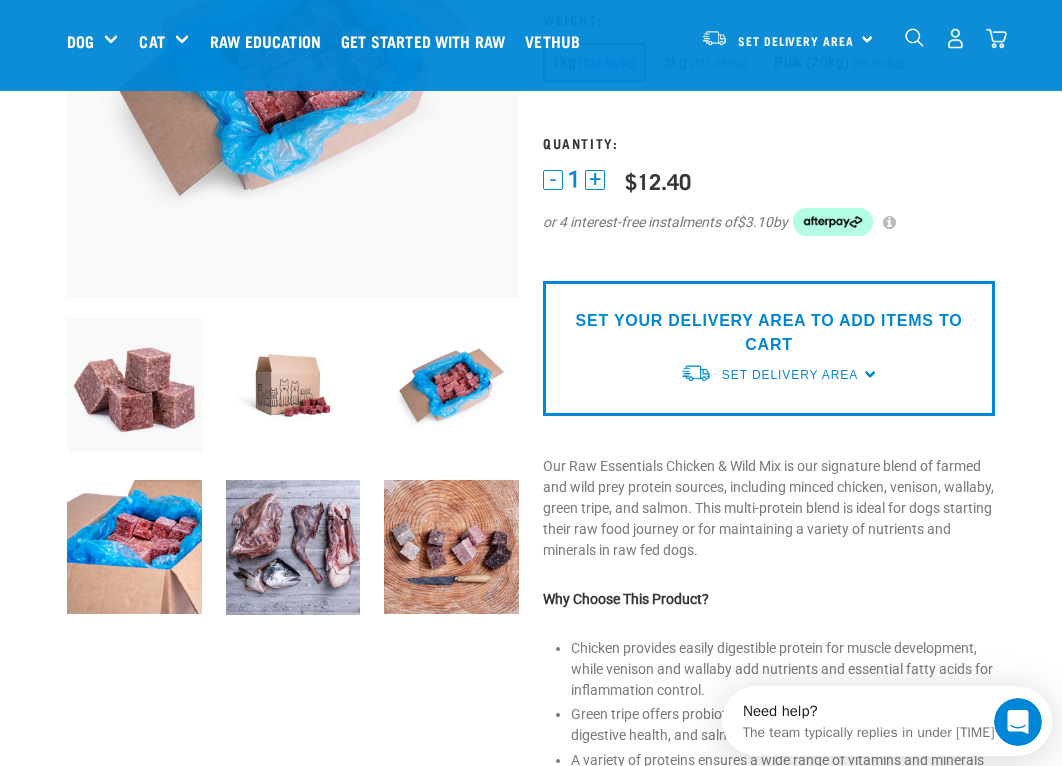 click at bounding box center (451, 547) 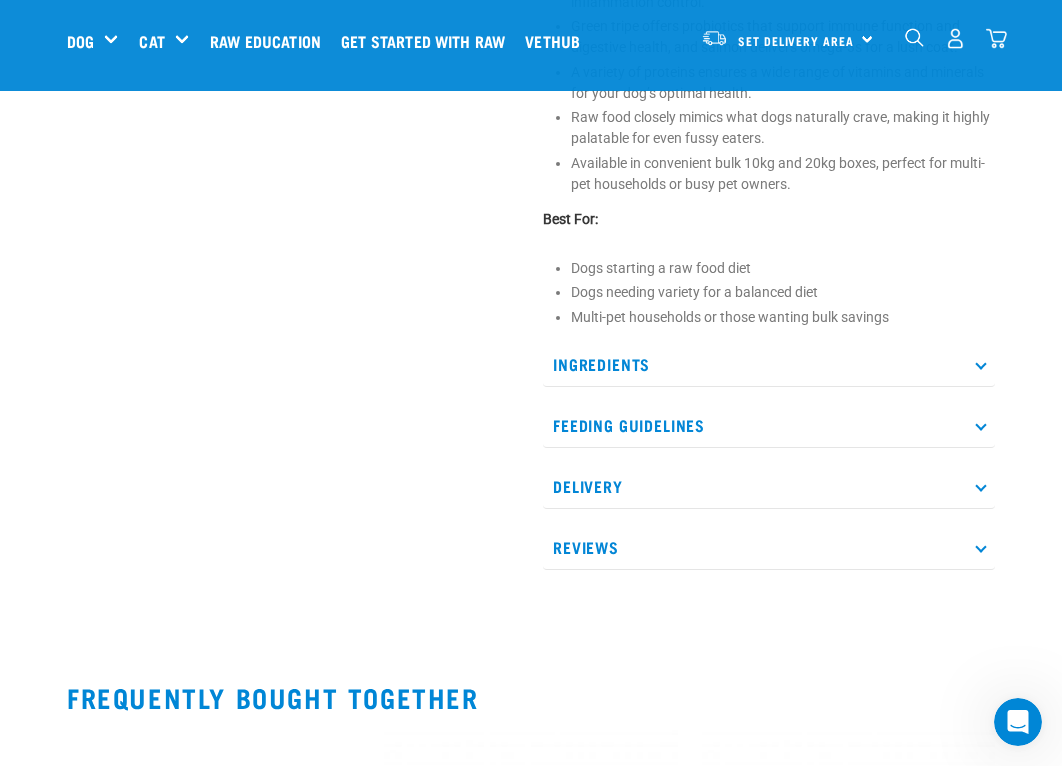 scroll, scrollTop: 1000, scrollLeft: 0, axis: vertical 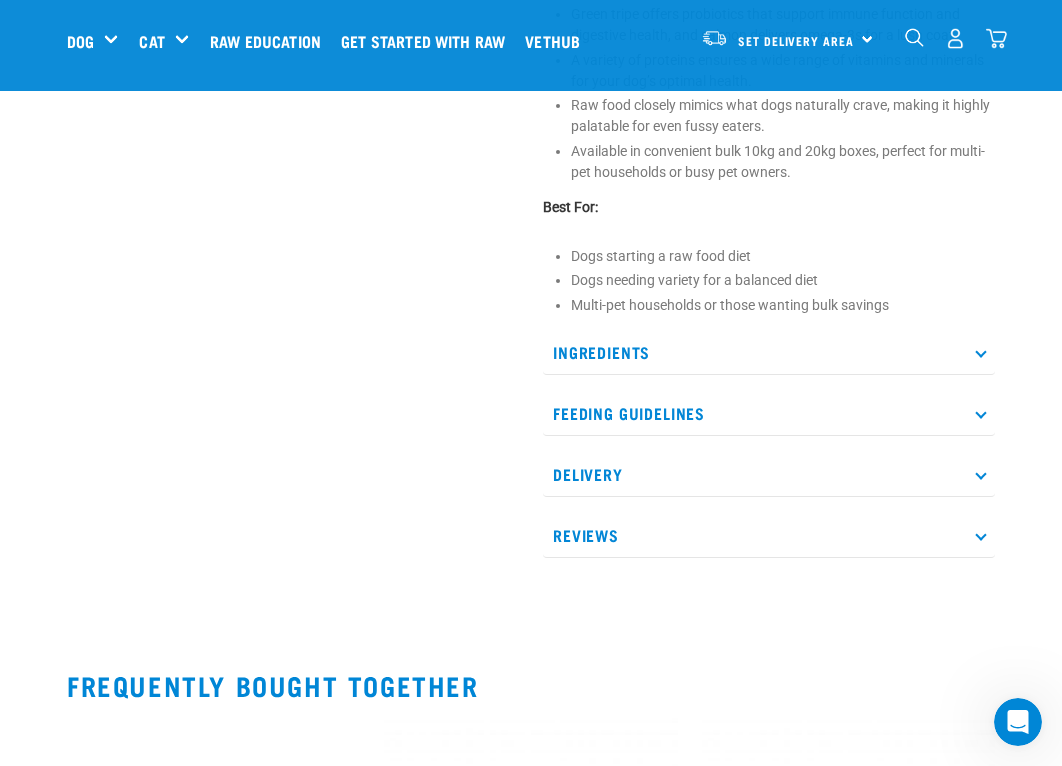 click on "Ingredients" at bounding box center (769, 352) 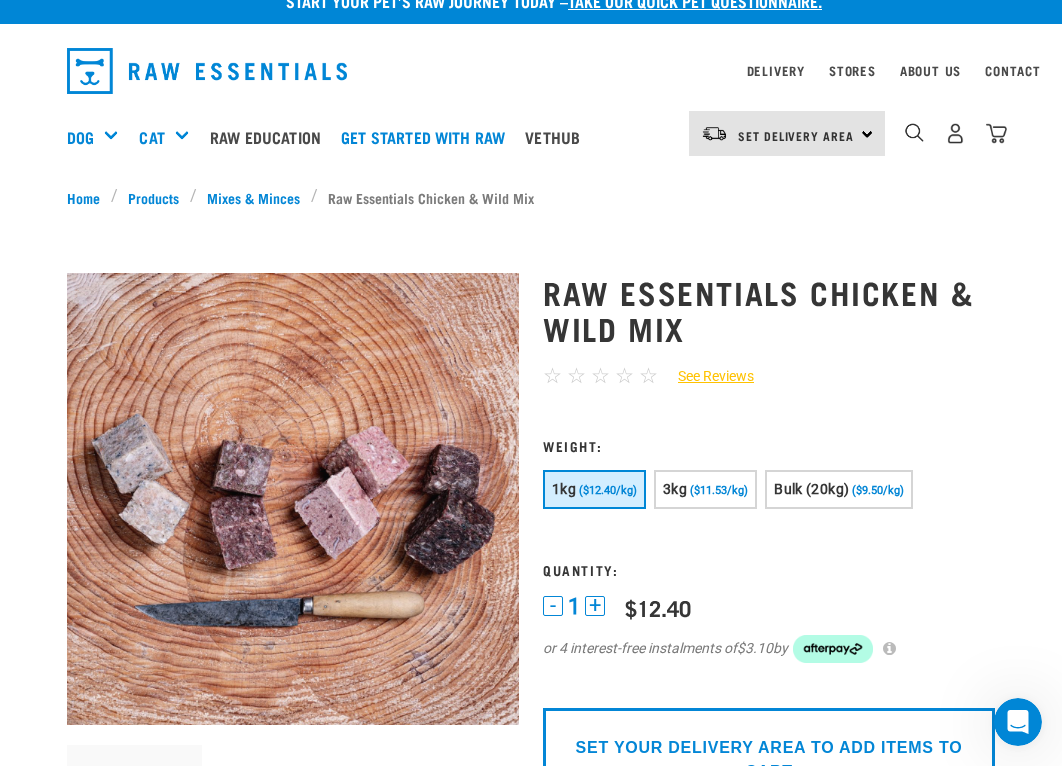 scroll, scrollTop: 0, scrollLeft: 0, axis: both 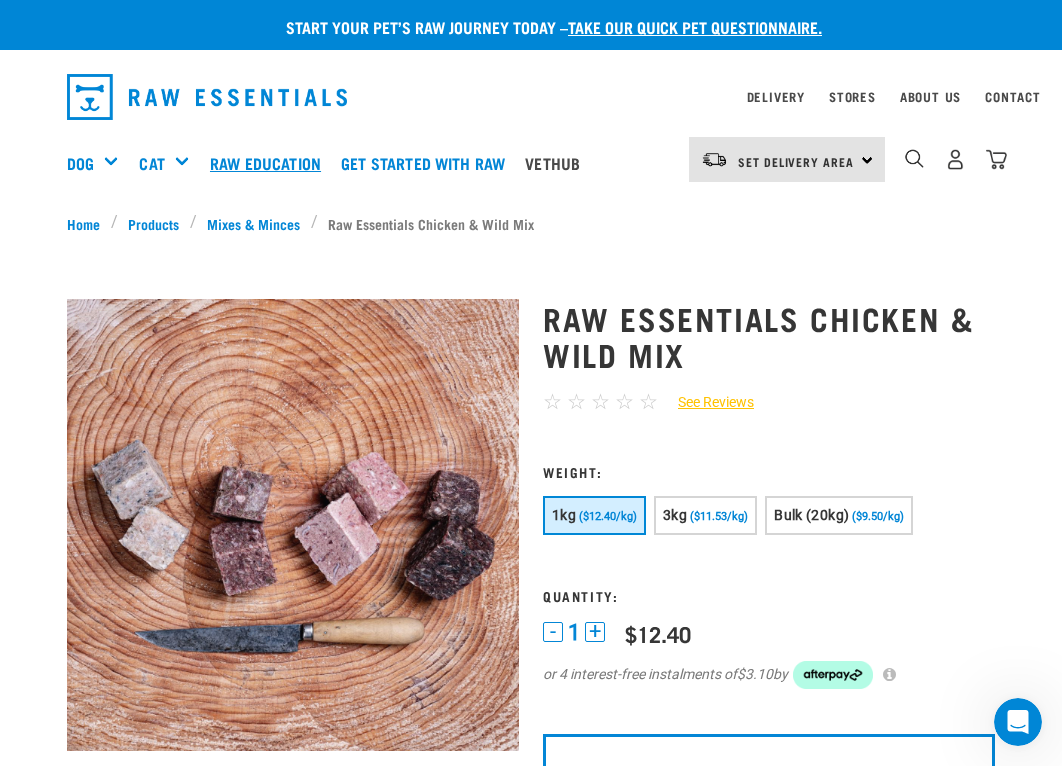 click on "Raw Education" at bounding box center [270, 163] 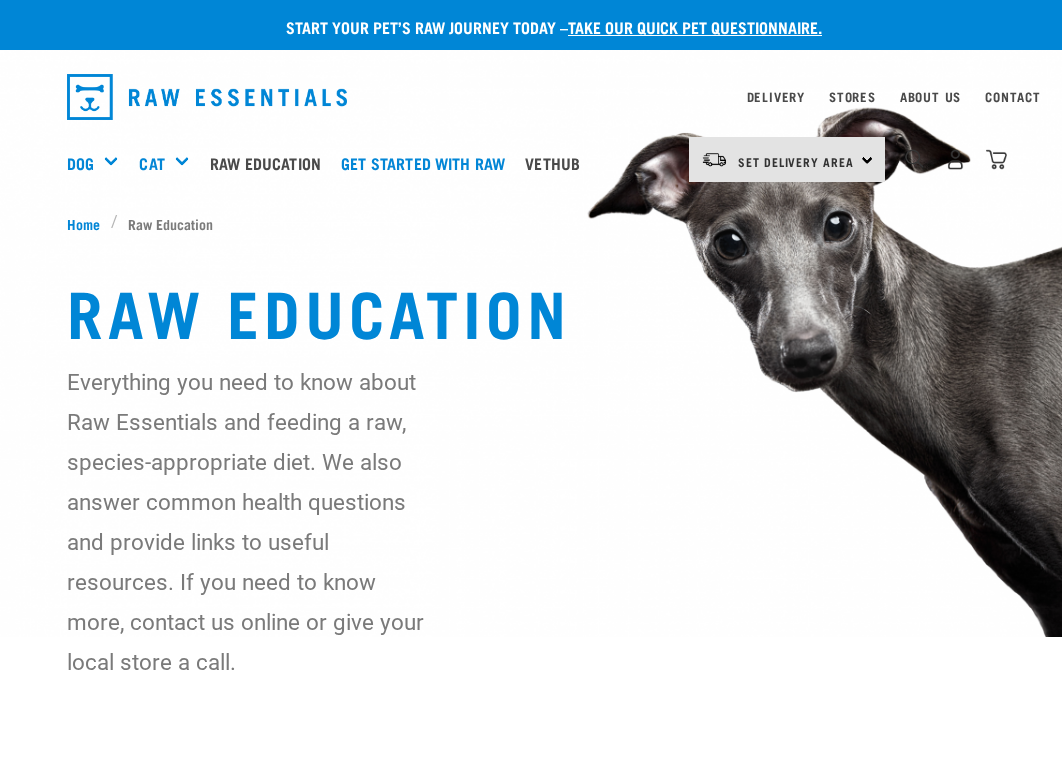 scroll, scrollTop: 0, scrollLeft: 0, axis: both 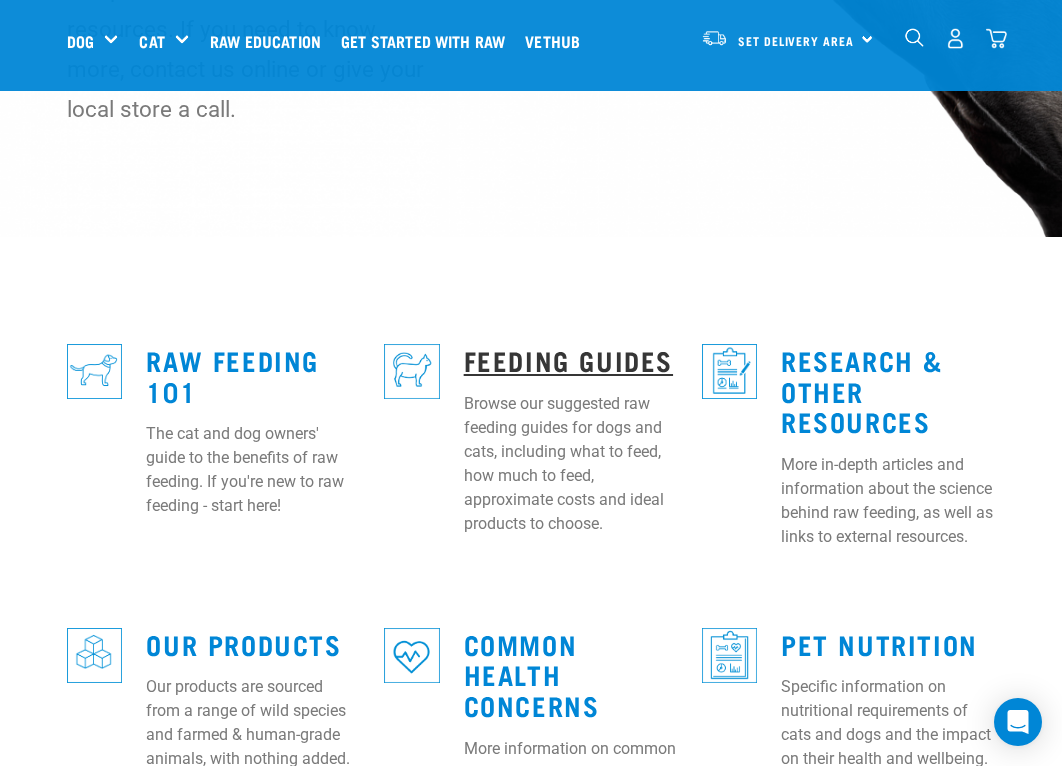 click on "Feeding Guides" at bounding box center [568, 359] 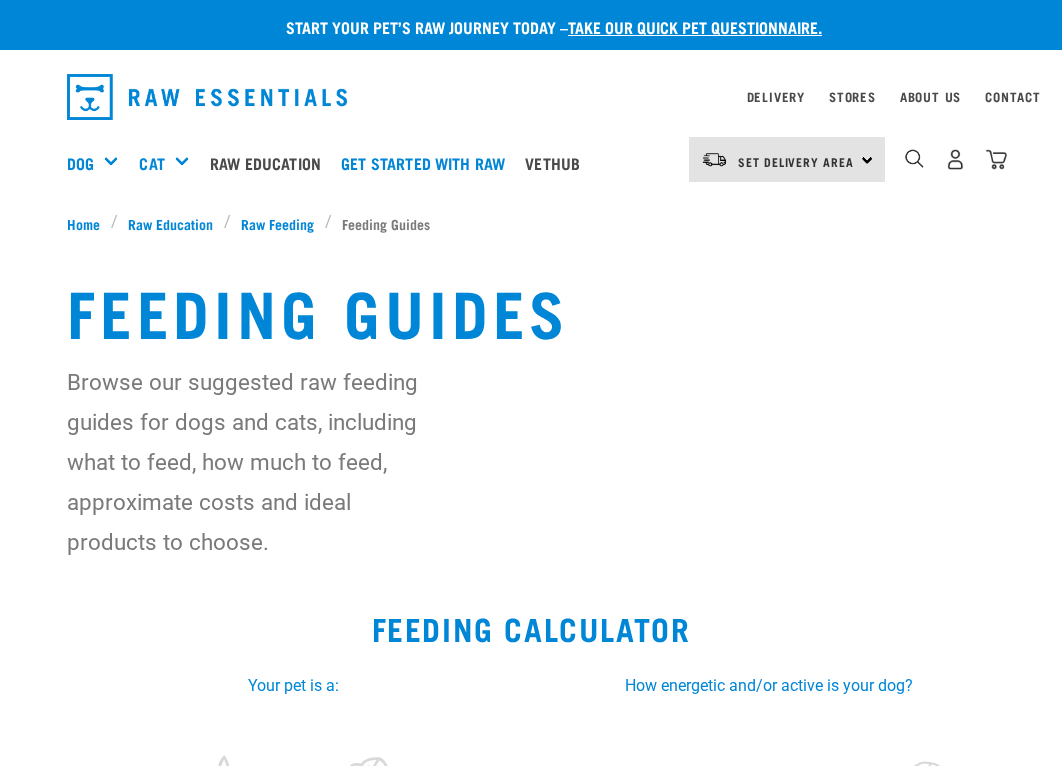scroll, scrollTop: 0, scrollLeft: 0, axis: both 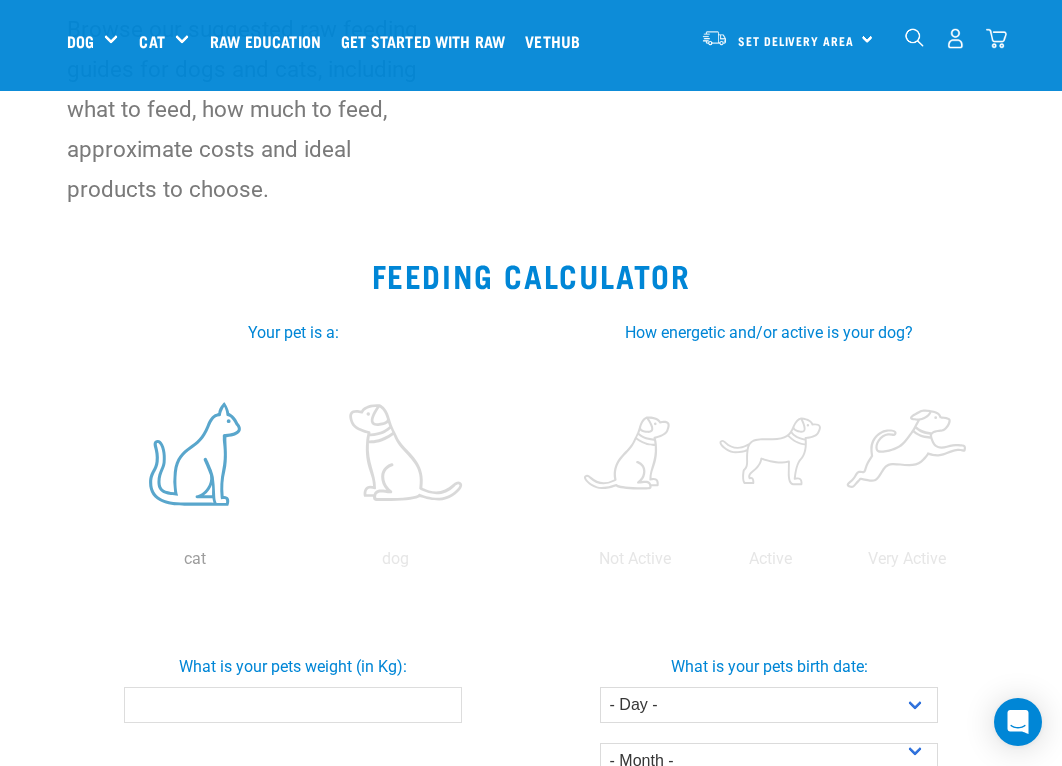 click at bounding box center [194, 454] 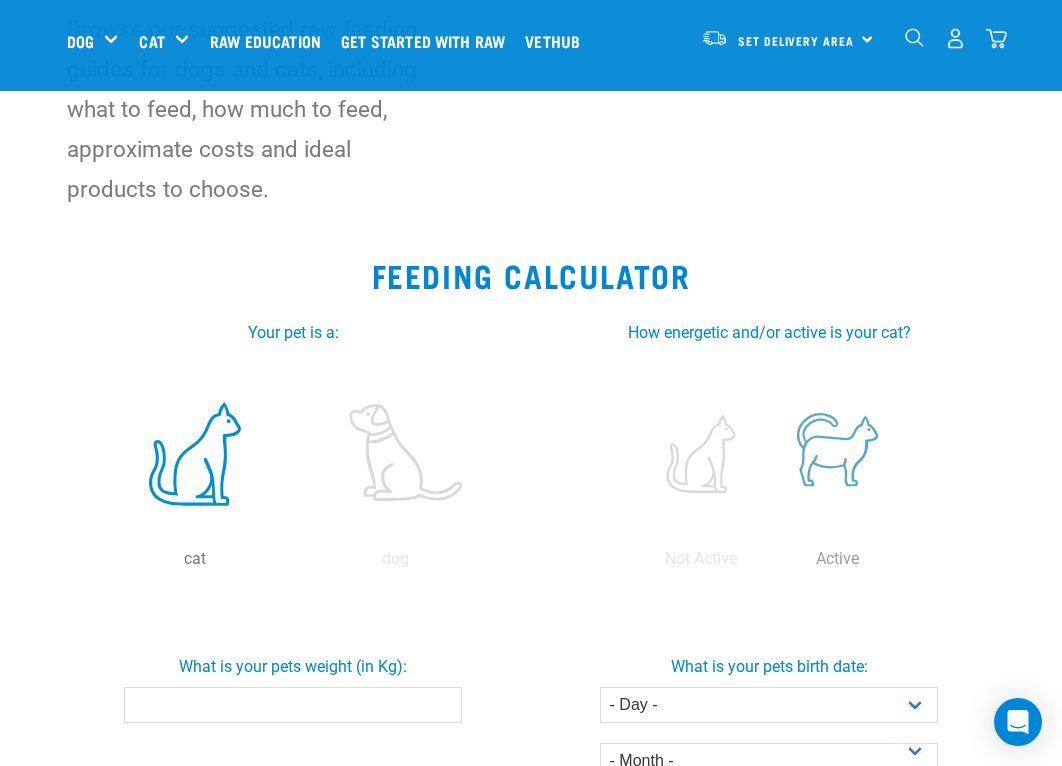 click at bounding box center (837, 454) 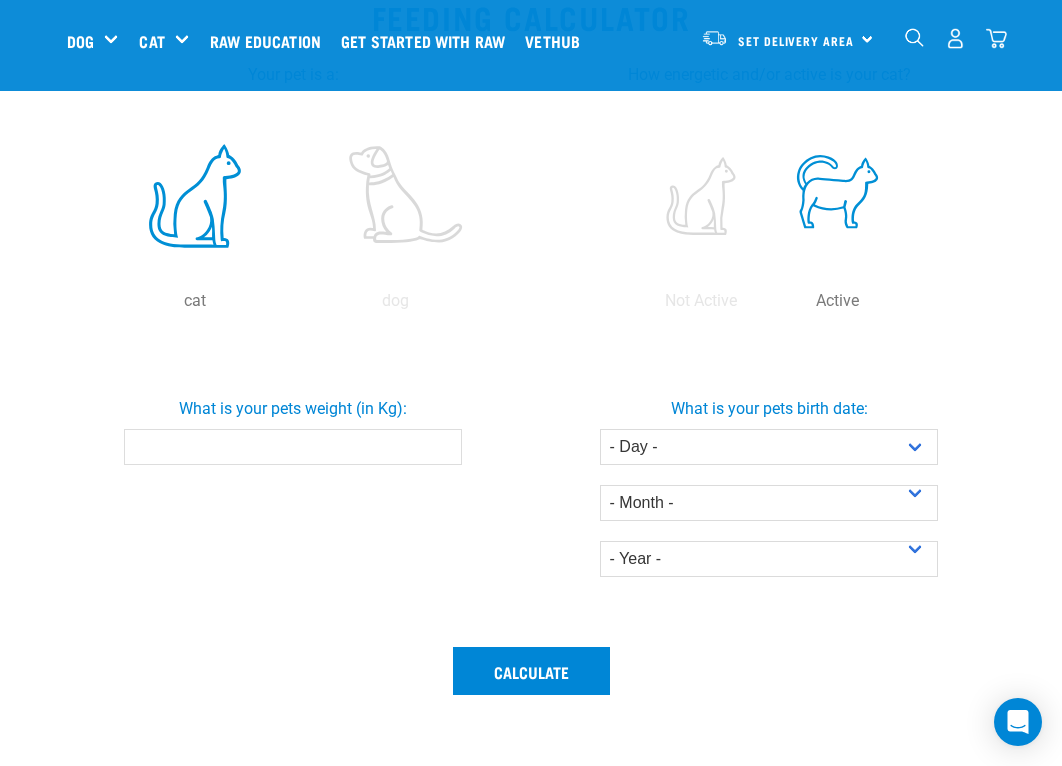 scroll, scrollTop: 500, scrollLeft: 0, axis: vertical 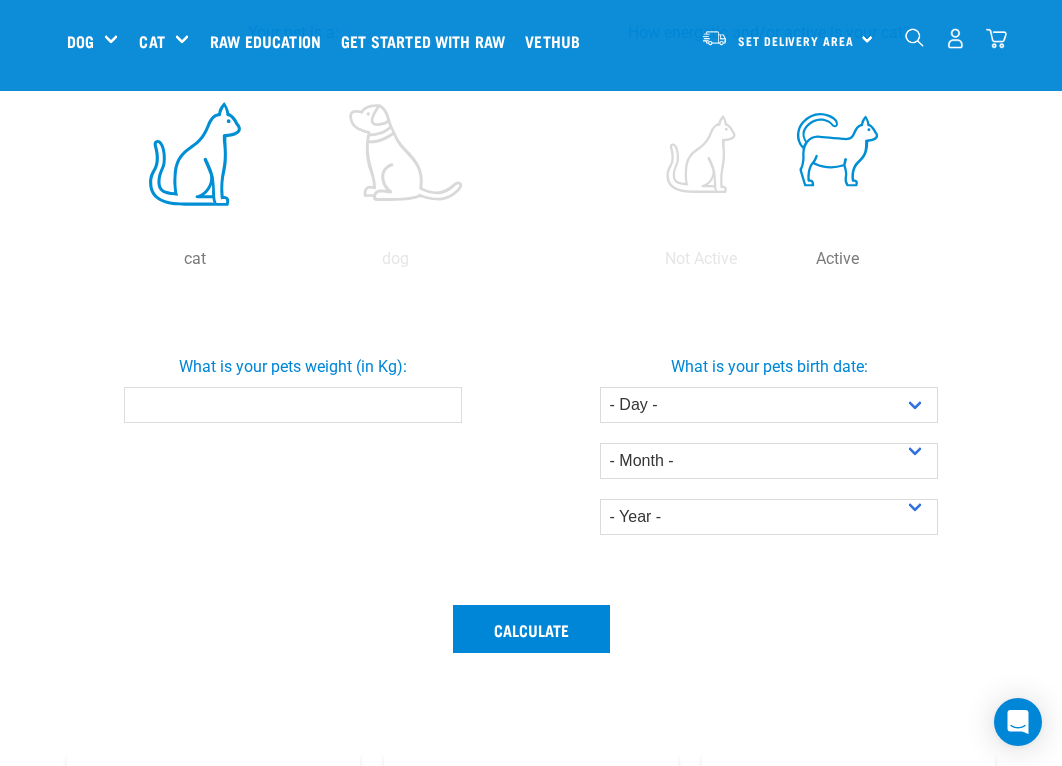 click on "What is your pets weight (in Kg):" at bounding box center (293, 405) 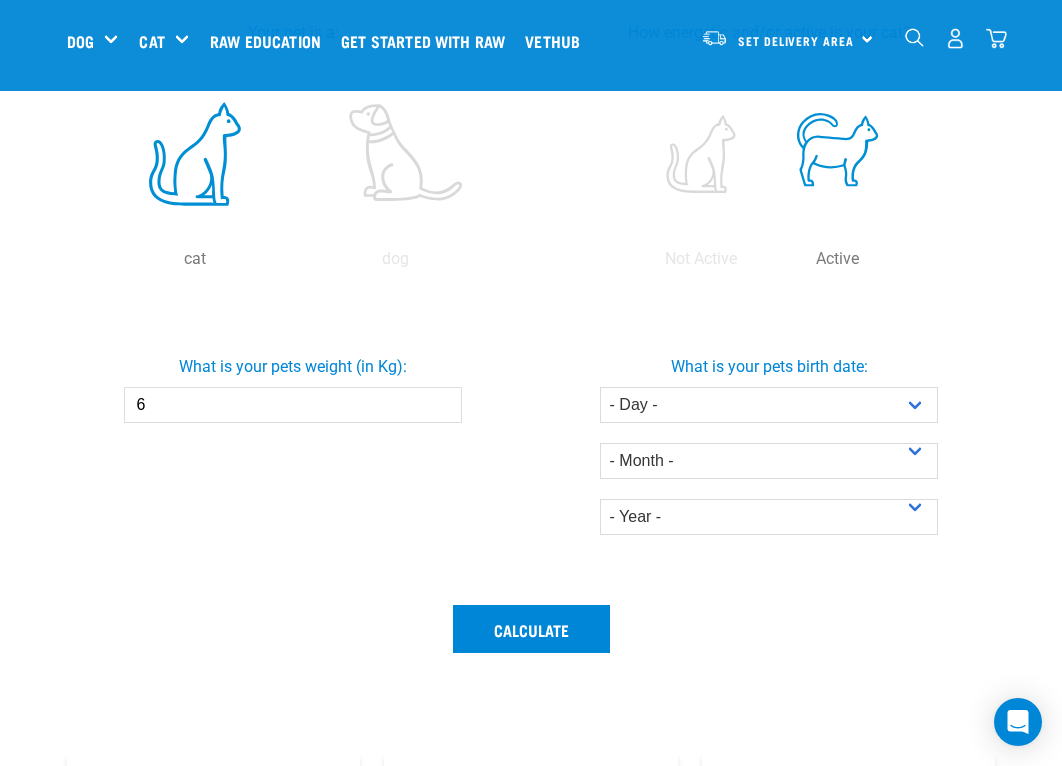 type on "6" 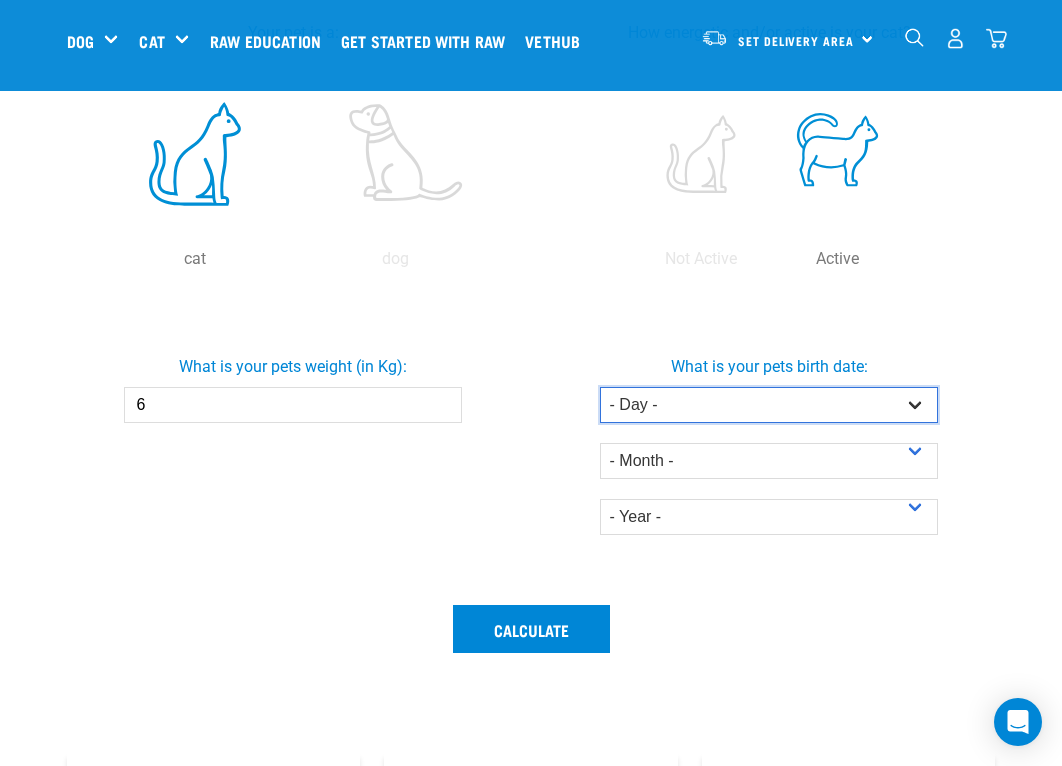 click on "- Day -
1
2
3
4
5
6
7
8
9
10
11
12
13 14 15 16 17 18 19 20 21 22 23 24 25 26 27" at bounding box center (769, 405) 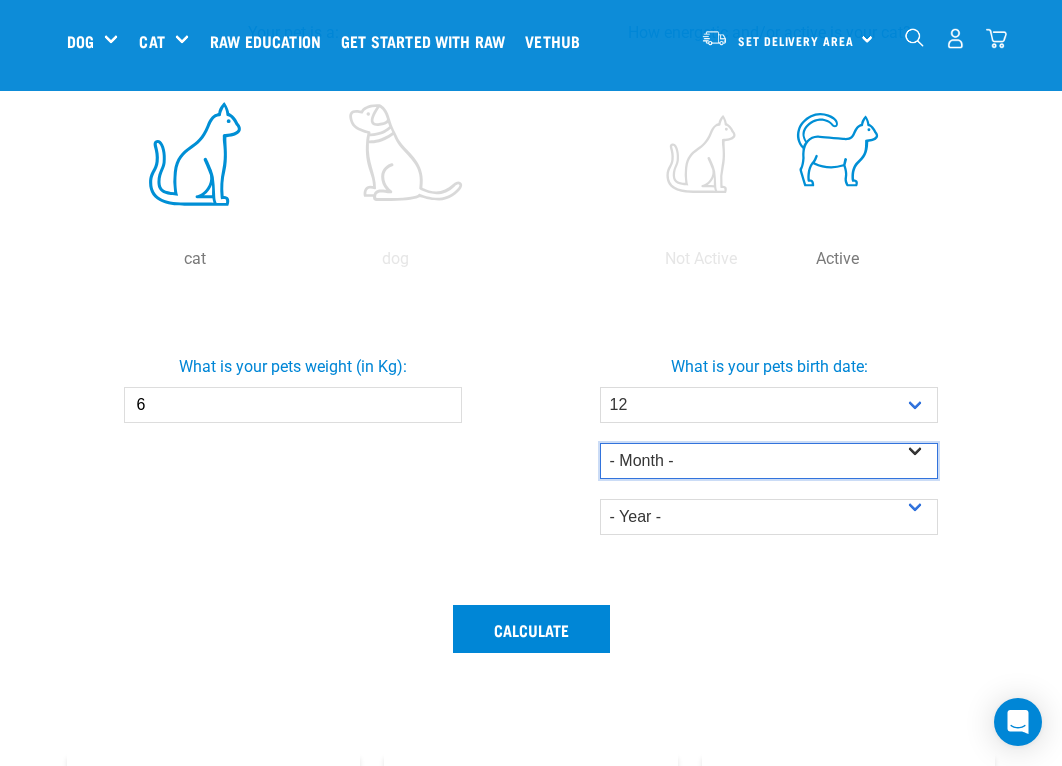 click on "- Month -
January
February
March
April
May
June
July
August September October November December" at bounding box center (769, 461) 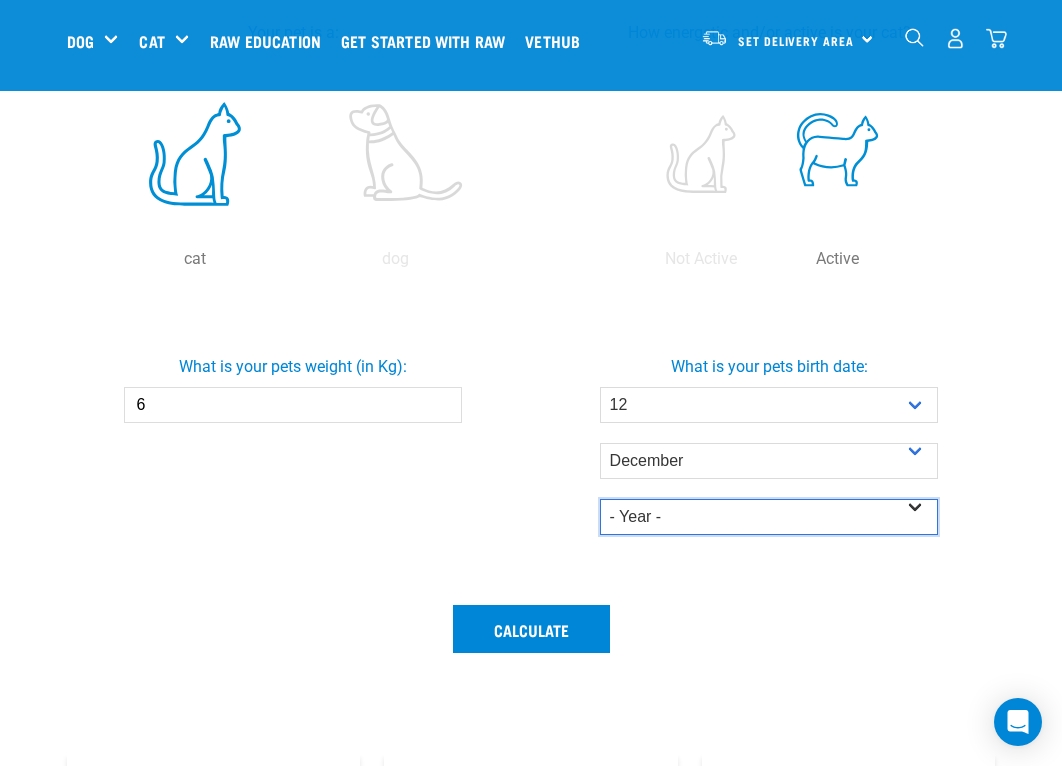 click on "- Year -
2025
2024
2023
2022
2021
2020
2019
2018
2017 2016 2015 2014" at bounding box center (769, 517) 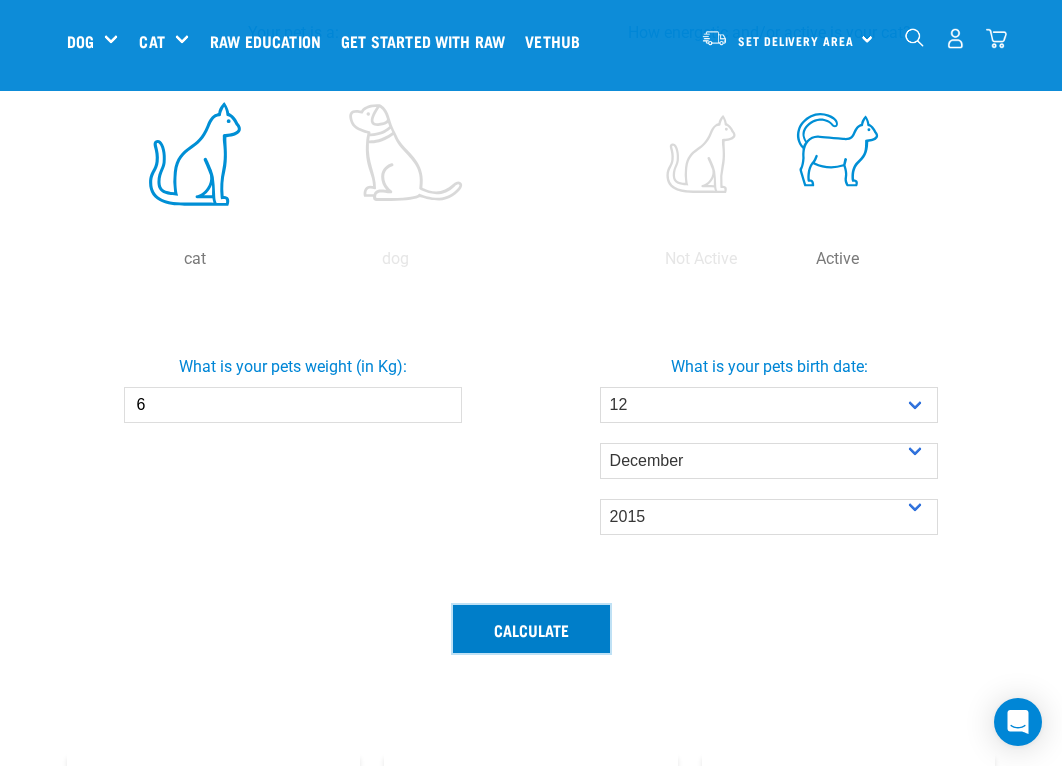 click on "Calculate" at bounding box center [531, 629] 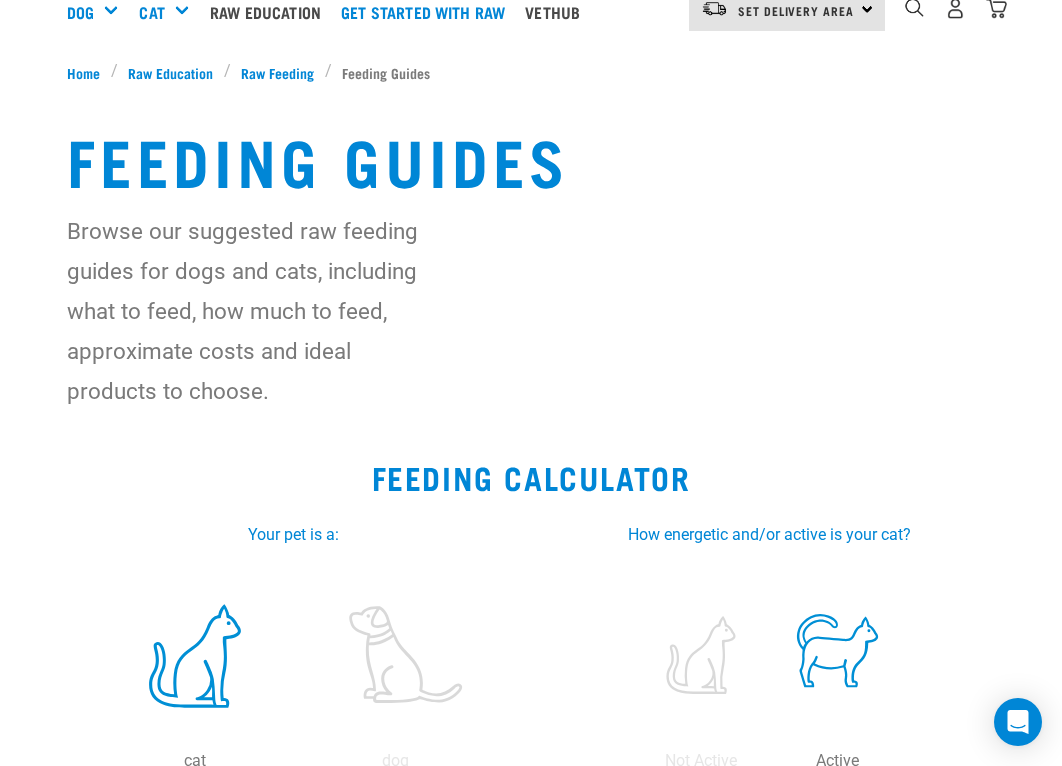 scroll, scrollTop: 0, scrollLeft: 0, axis: both 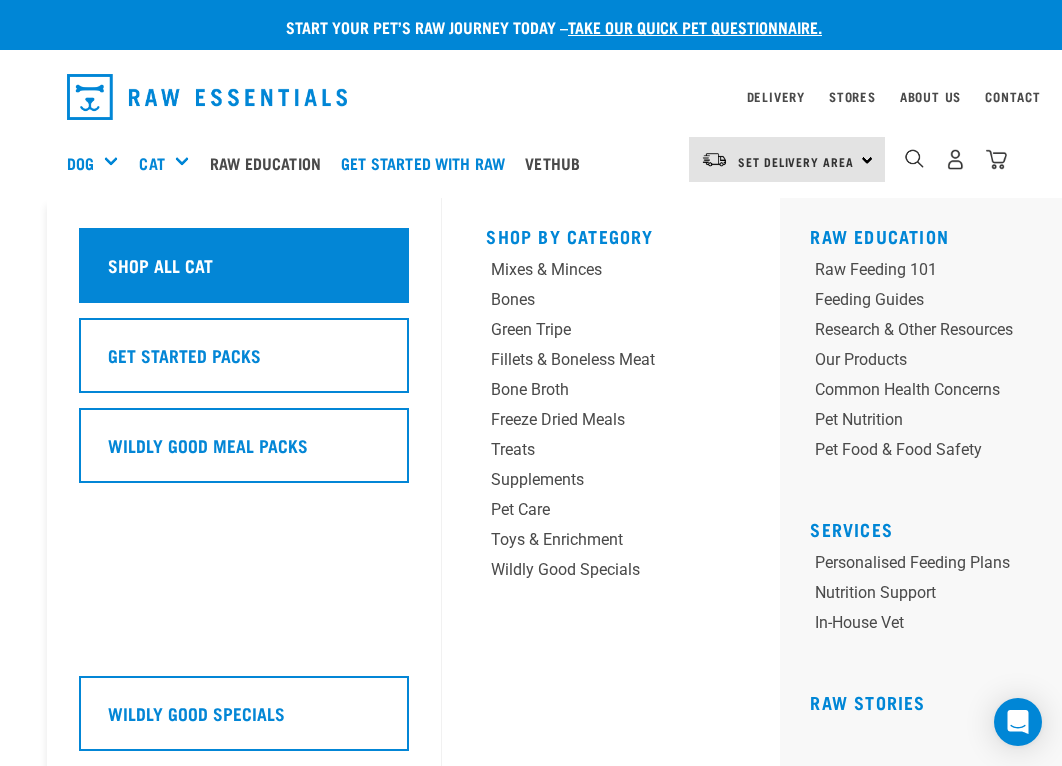 click on "Shop All Cat" at bounding box center [244, 265] 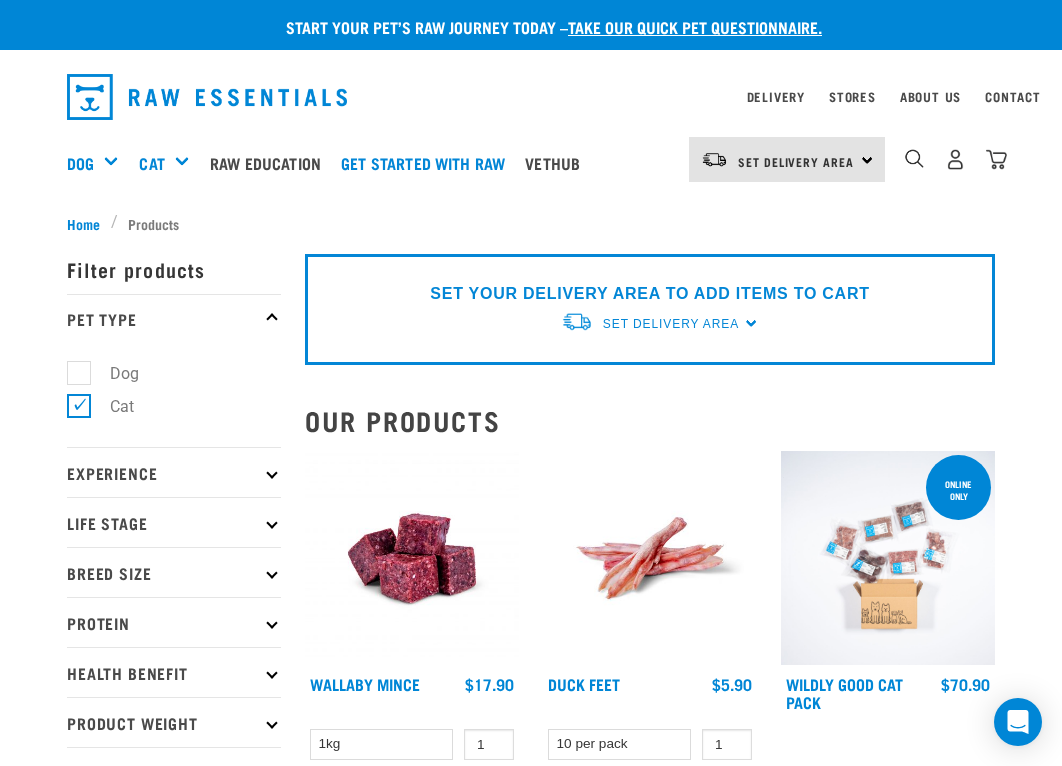 scroll, scrollTop: 0, scrollLeft: 0, axis: both 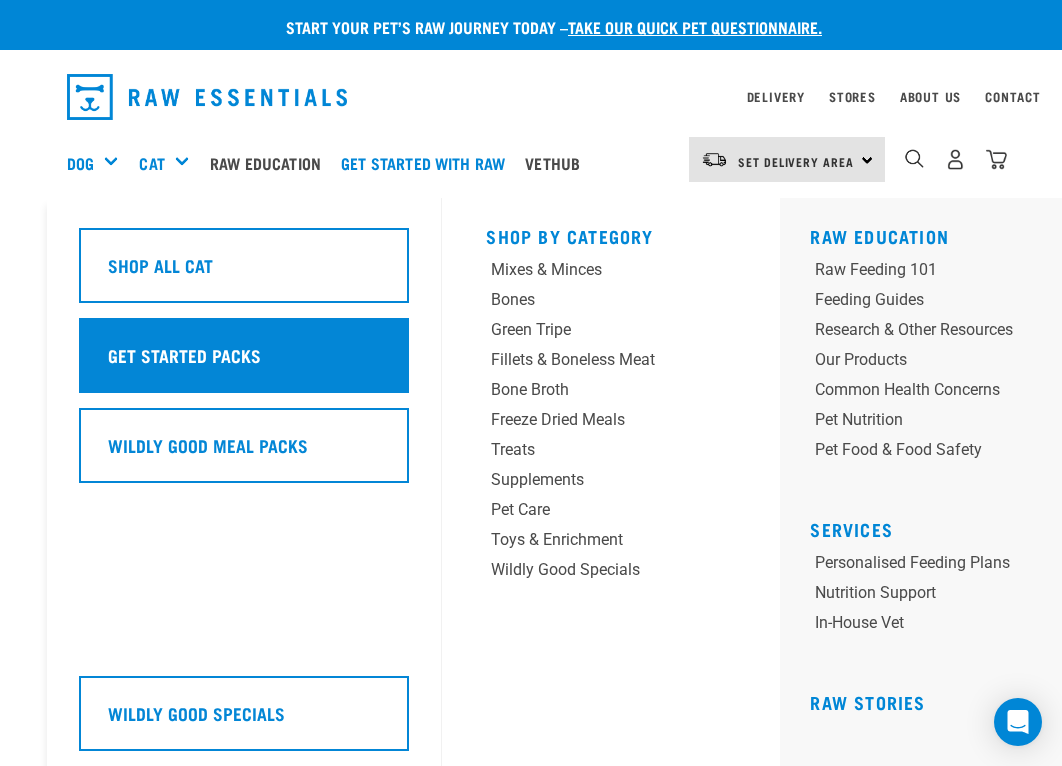 click on "Get Started Packs" at bounding box center [184, 355] 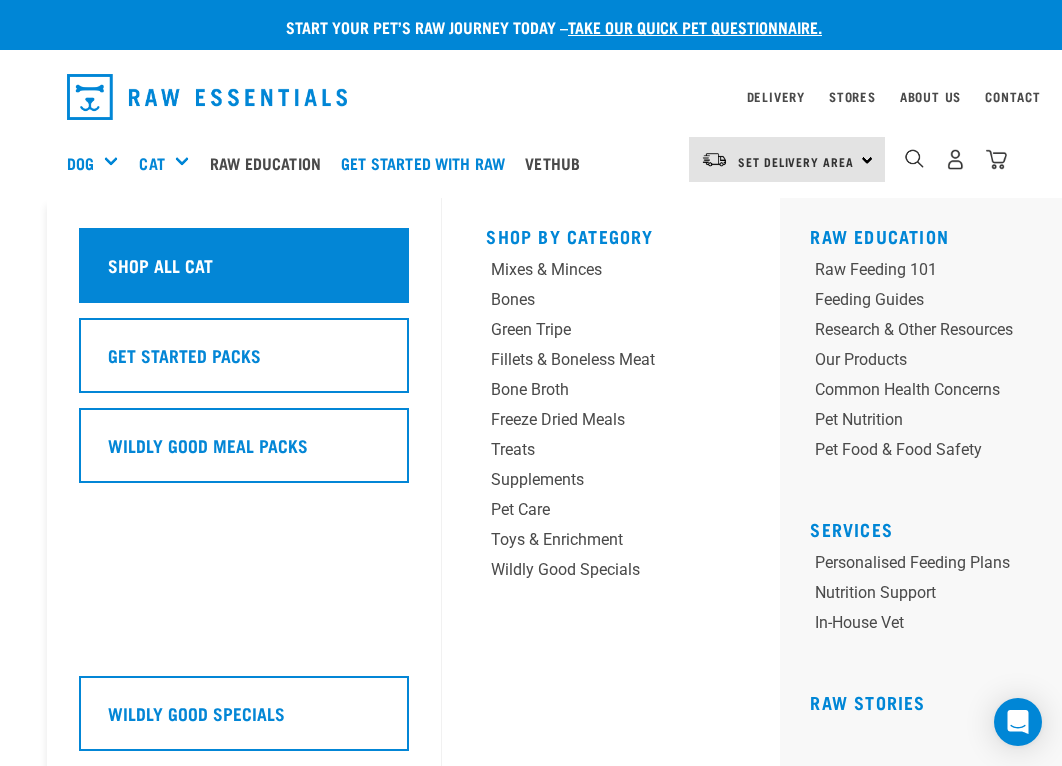 scroll, scrollTop: 0, scrollLeft: 0, axis: both 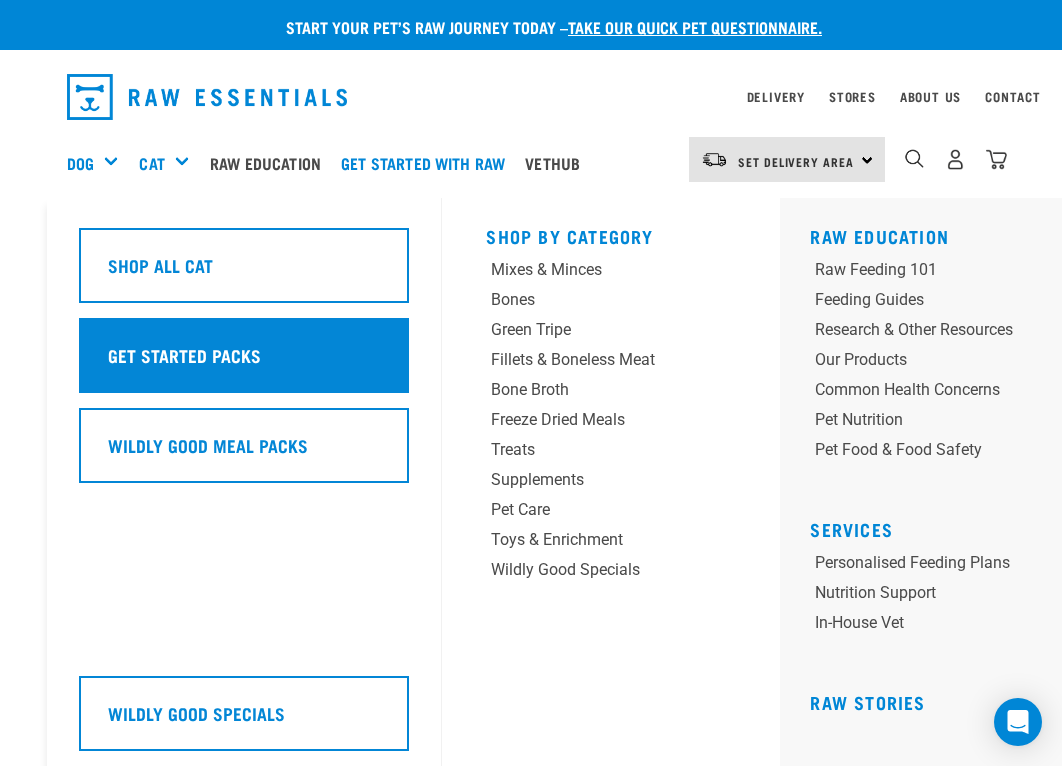 click on "Get Started Packs" at bounding box center (244, 355) 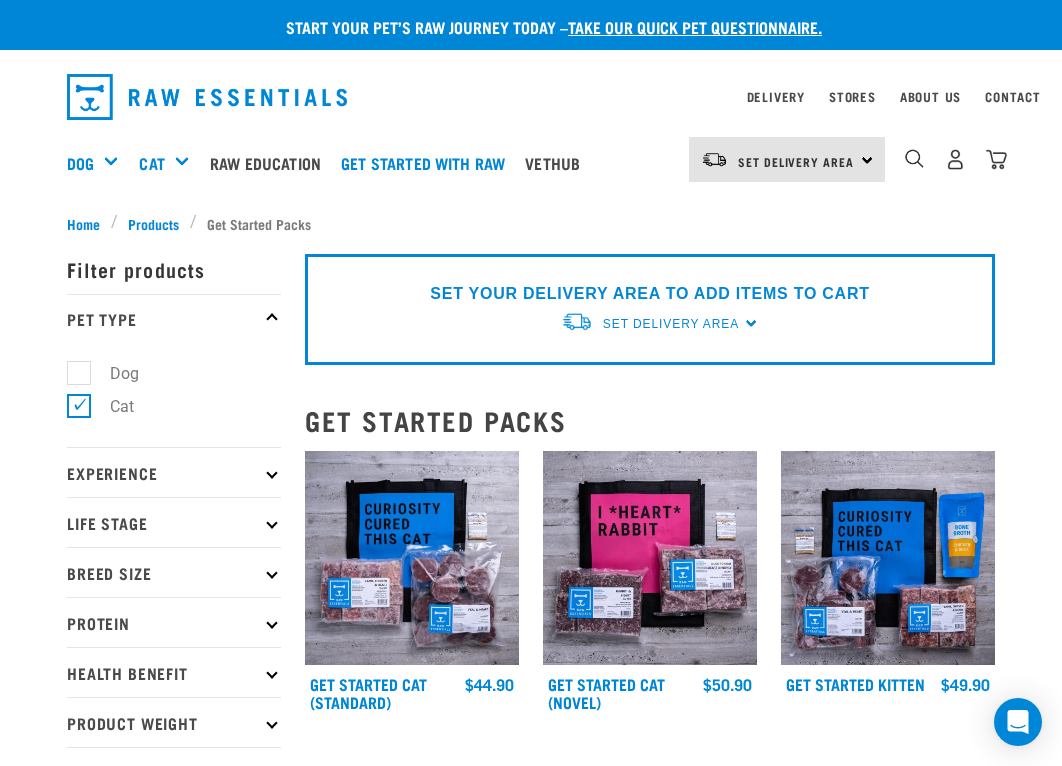 scroll, scrollTop: 0, scrollLeft: 0, axis: both 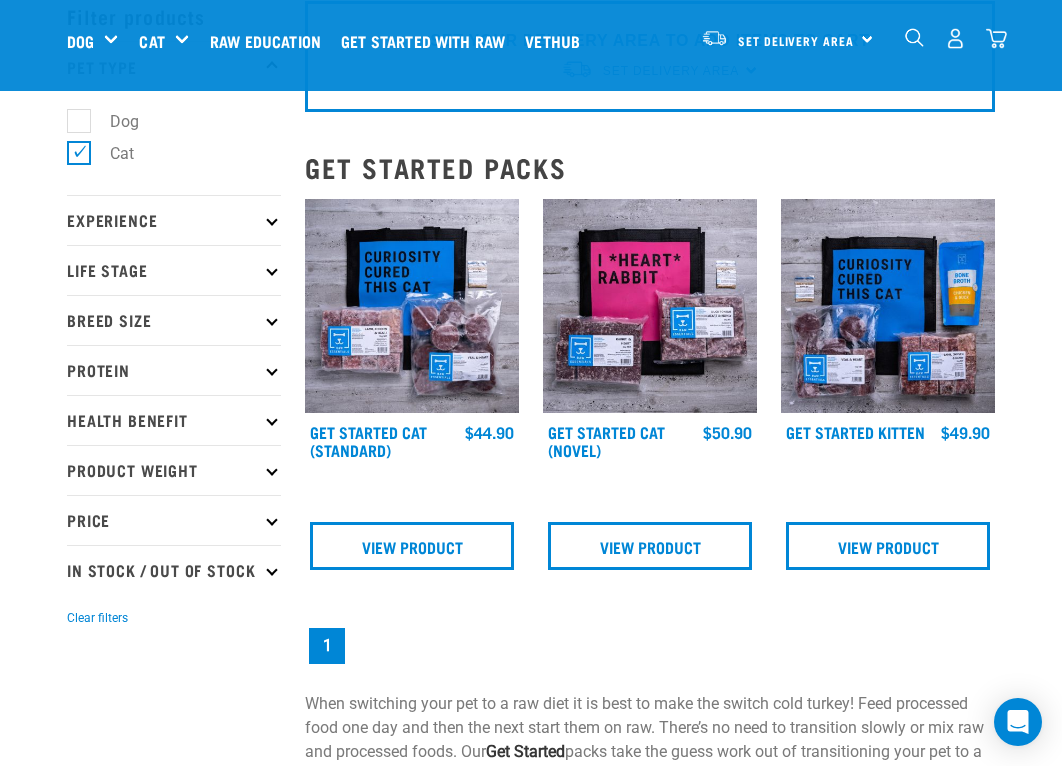 click at bounding box center (412, 306) 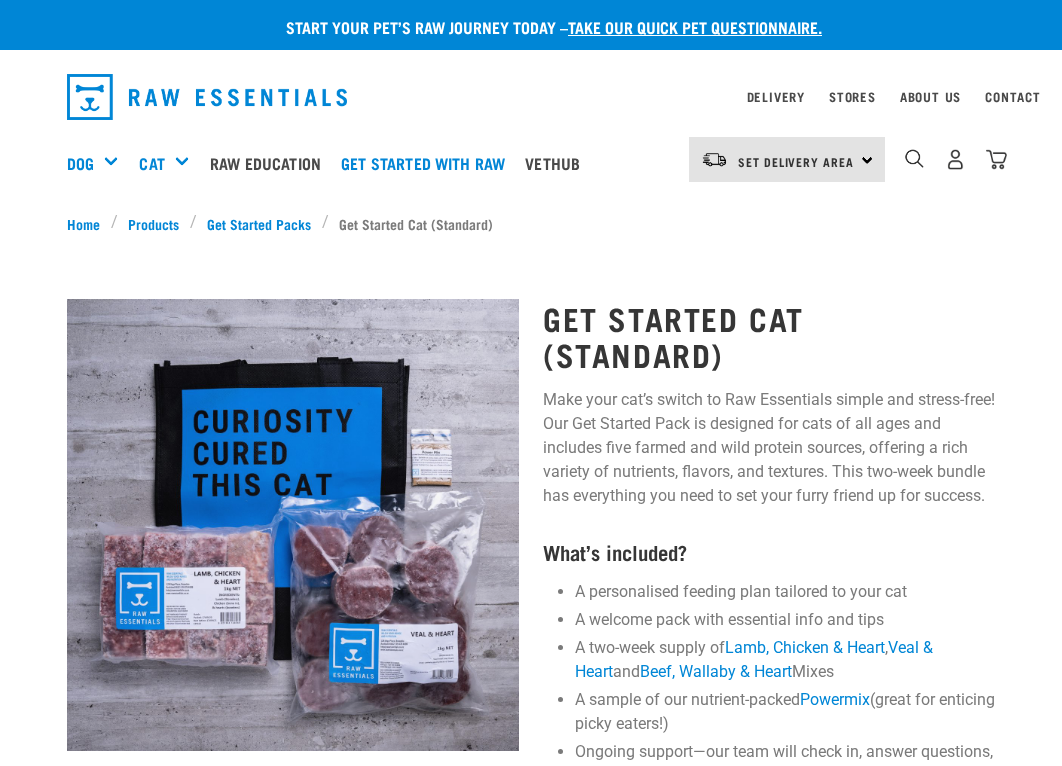 scroll, scrollTop: 0, scrollLeft: 0, axis: both 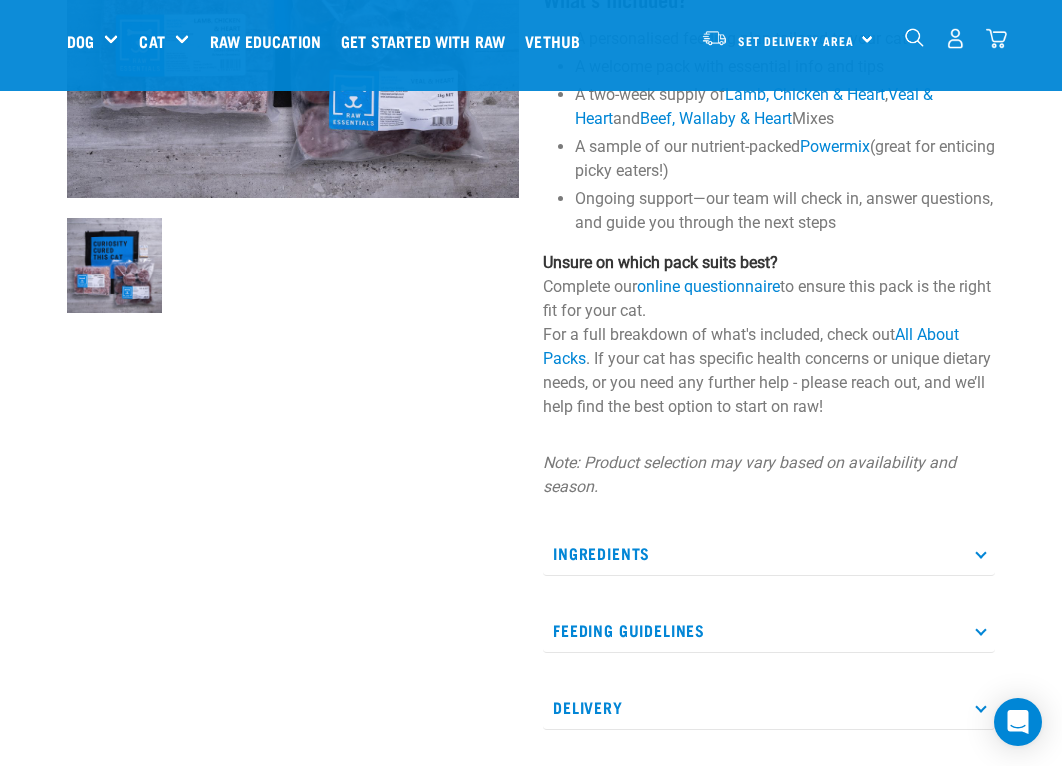 click on "Ingredients" at bounding box center [769, 553] 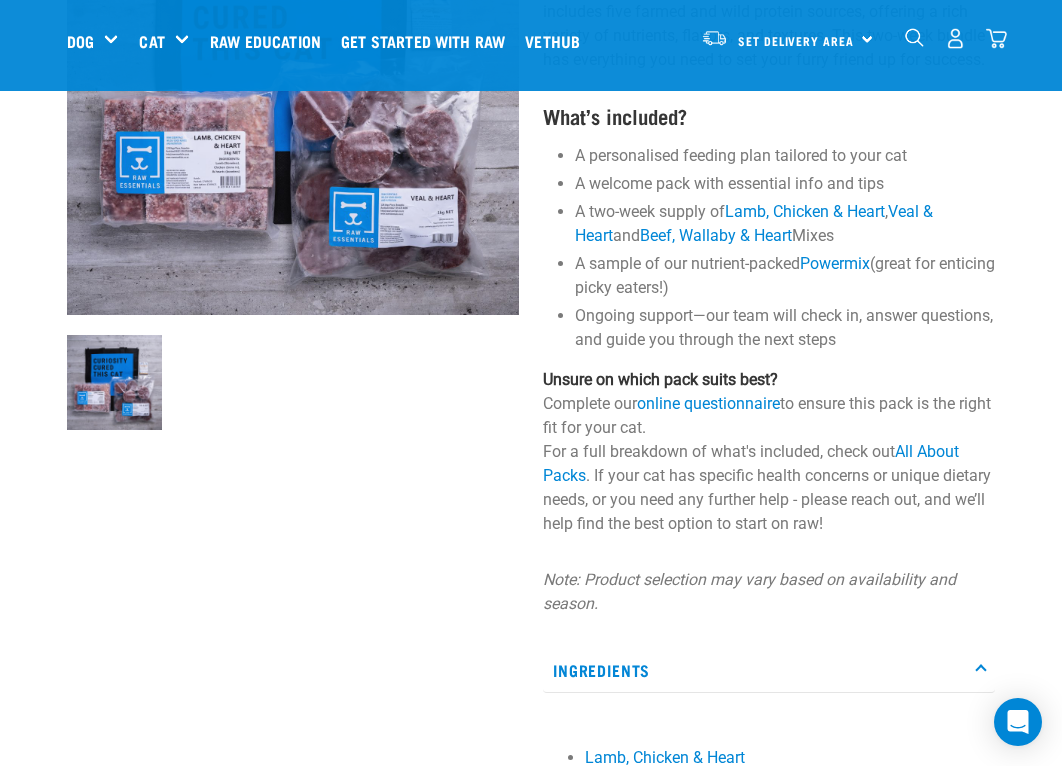 scroll, scrollTop: 0, scrollLeft: 0, axis: both 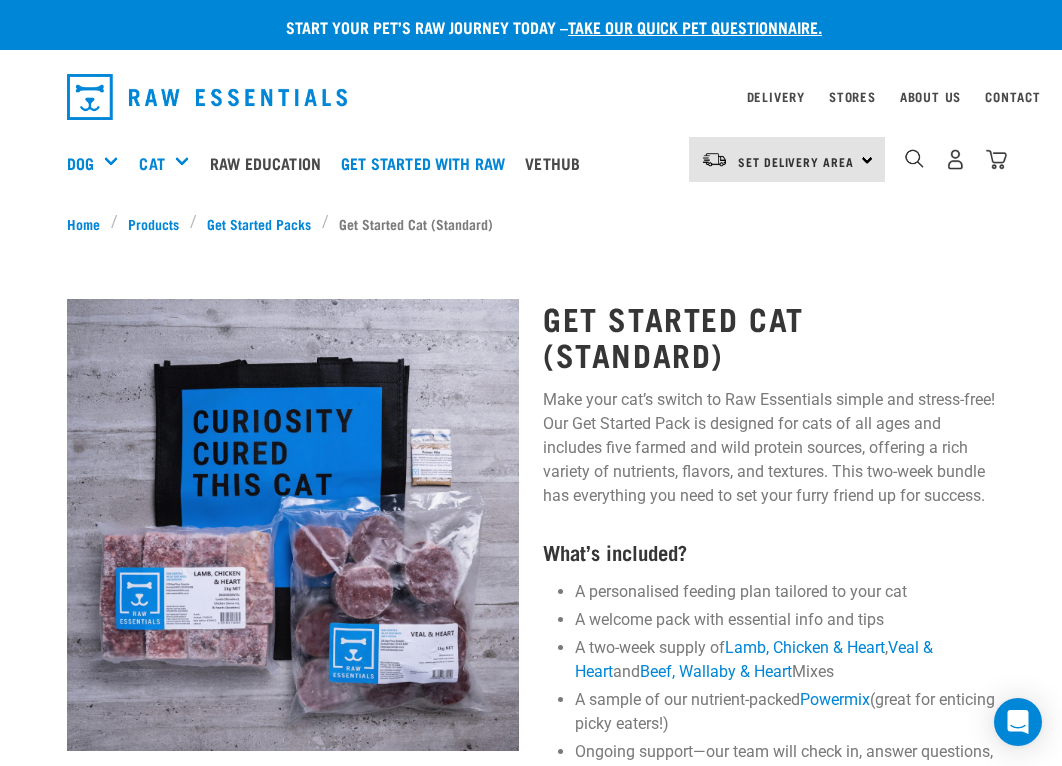 click at bounding box center (293, 525) 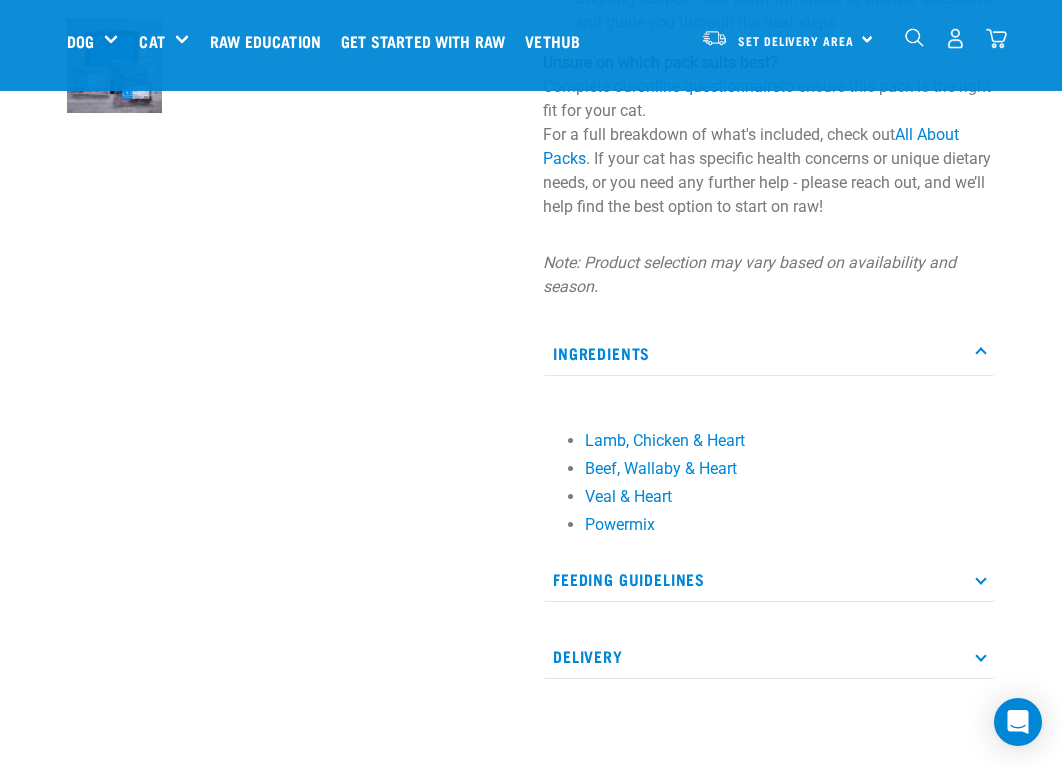 scroll, scrollTop: 700, scrollLeft: 0, axis: vertical 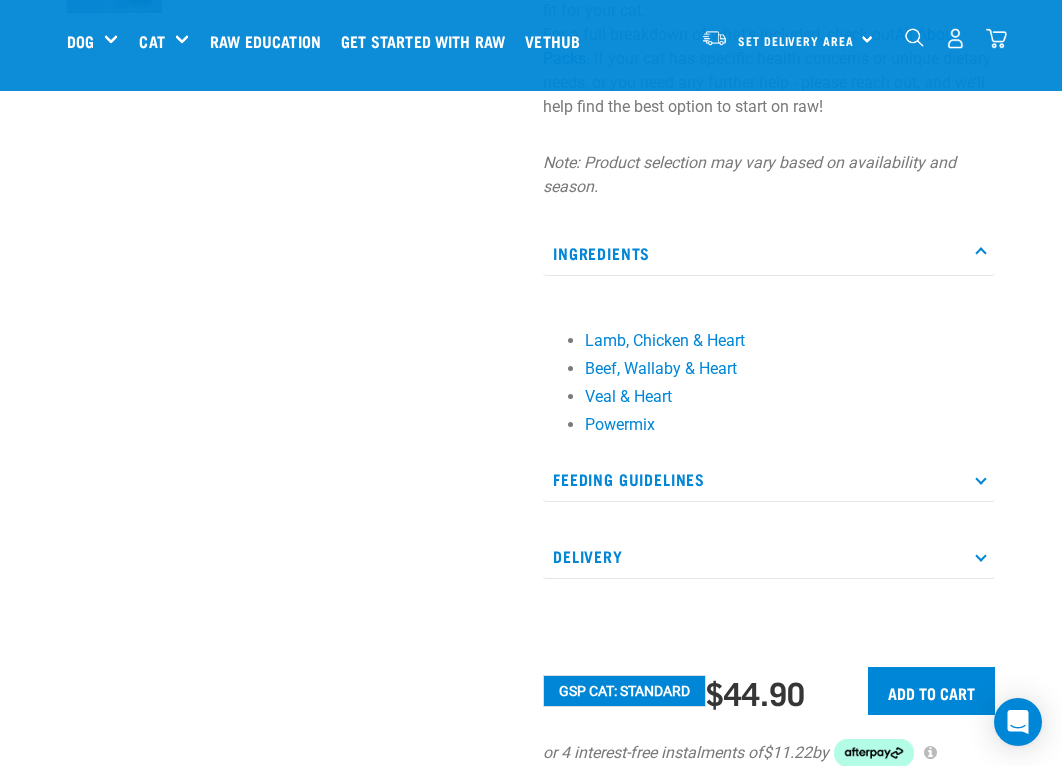 click on "Feeding Guidelines" at bounding box center [769, 479] 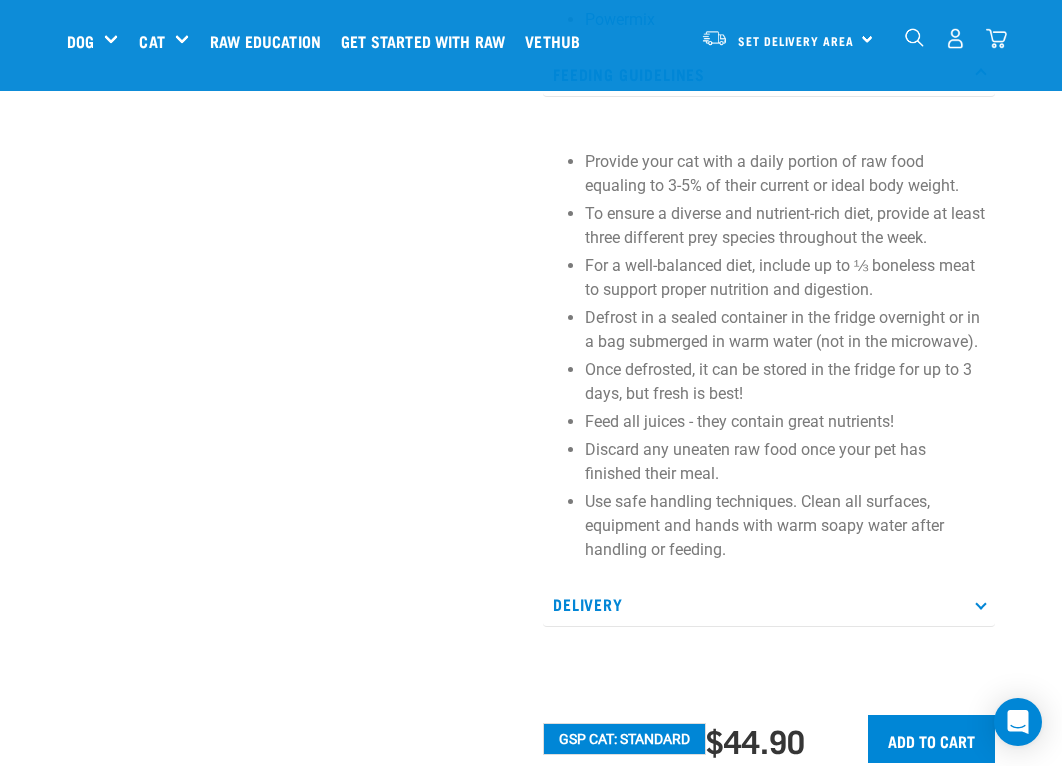 scroll, scrollTop: 1400, scrollLeft: 0, axis: vertical 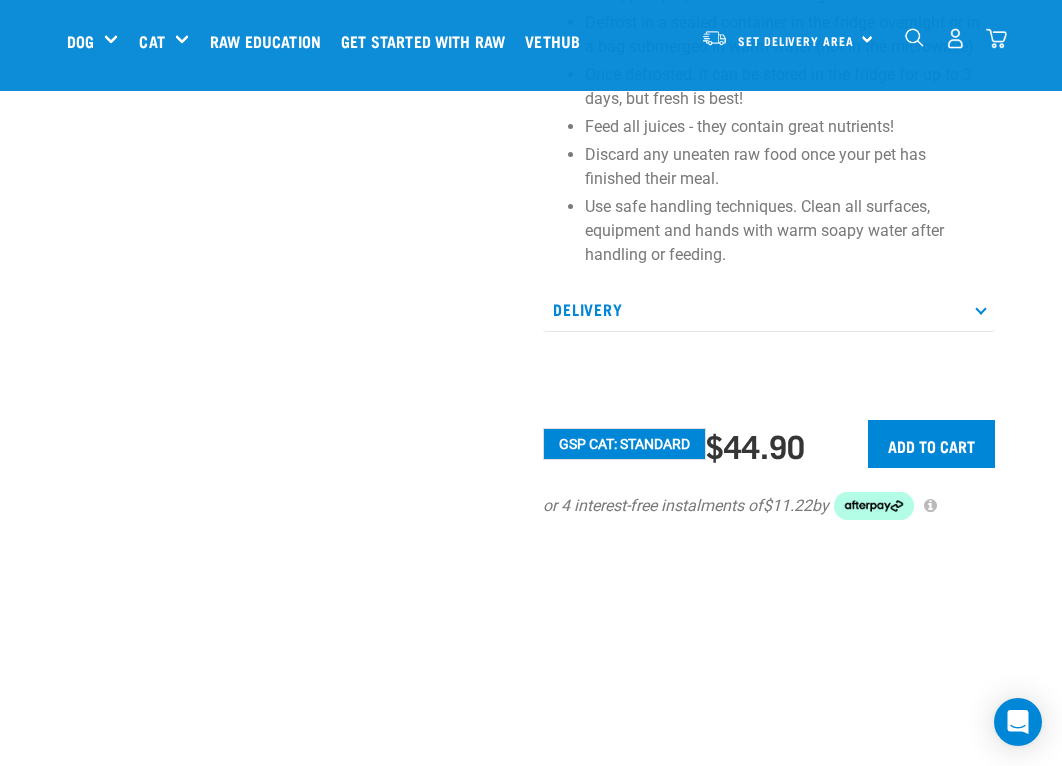 click on "Delivery" at bounding box center (769, 309) 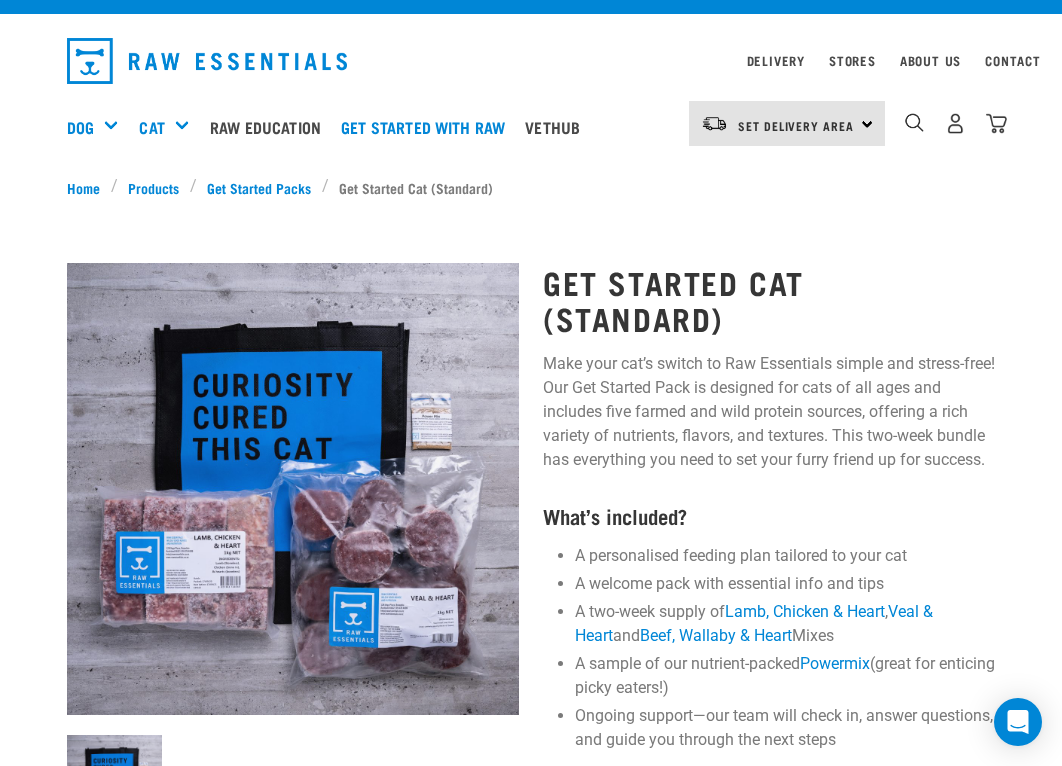 scroll, scrollTop: 0, scrollLeft: 0, axis: both 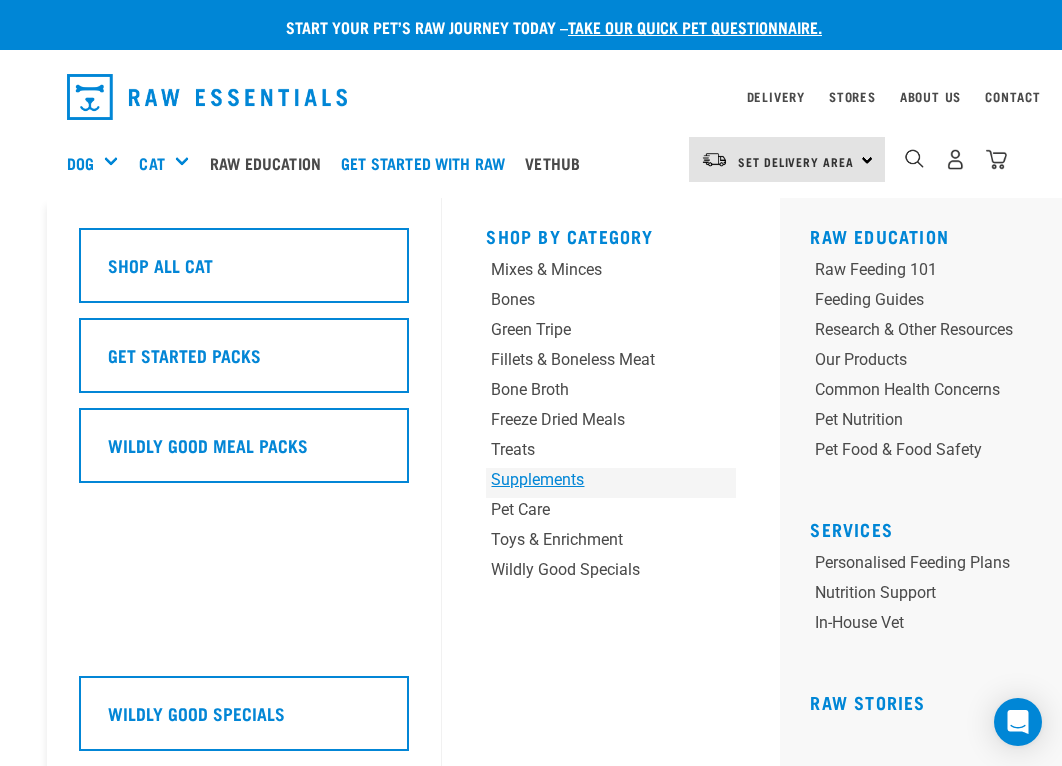 click on "Supplements" at bounding box center [589, 480] 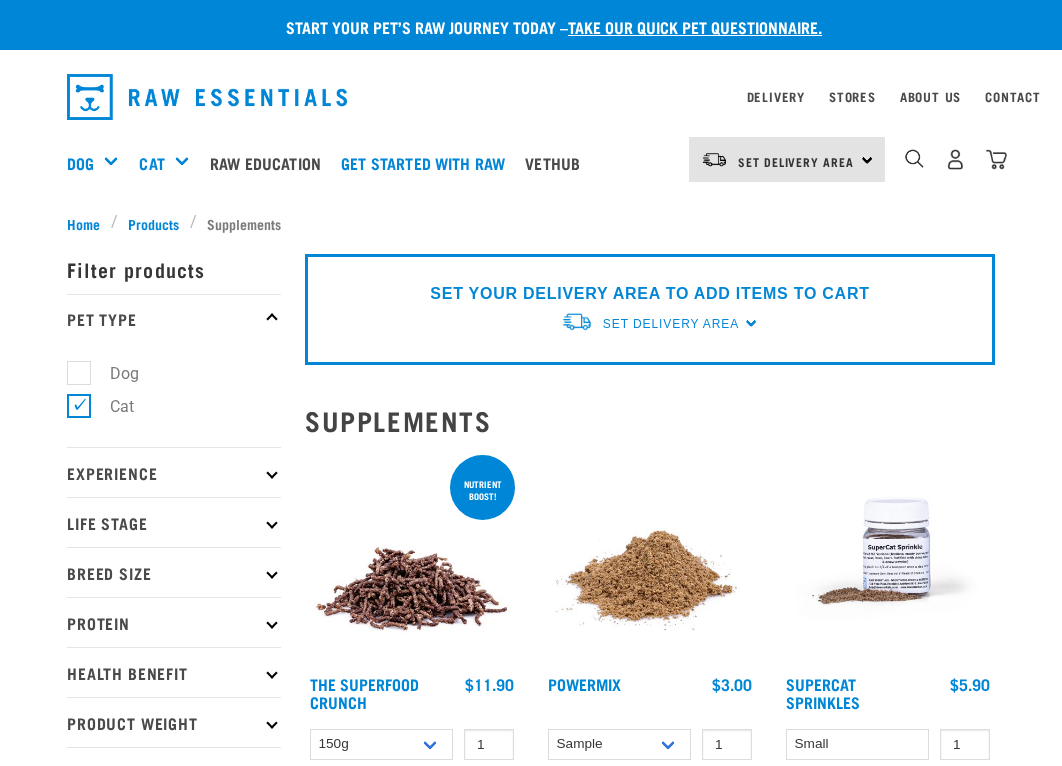 scroll, scrollTop: 0, scrollLeft: 0, axis: both 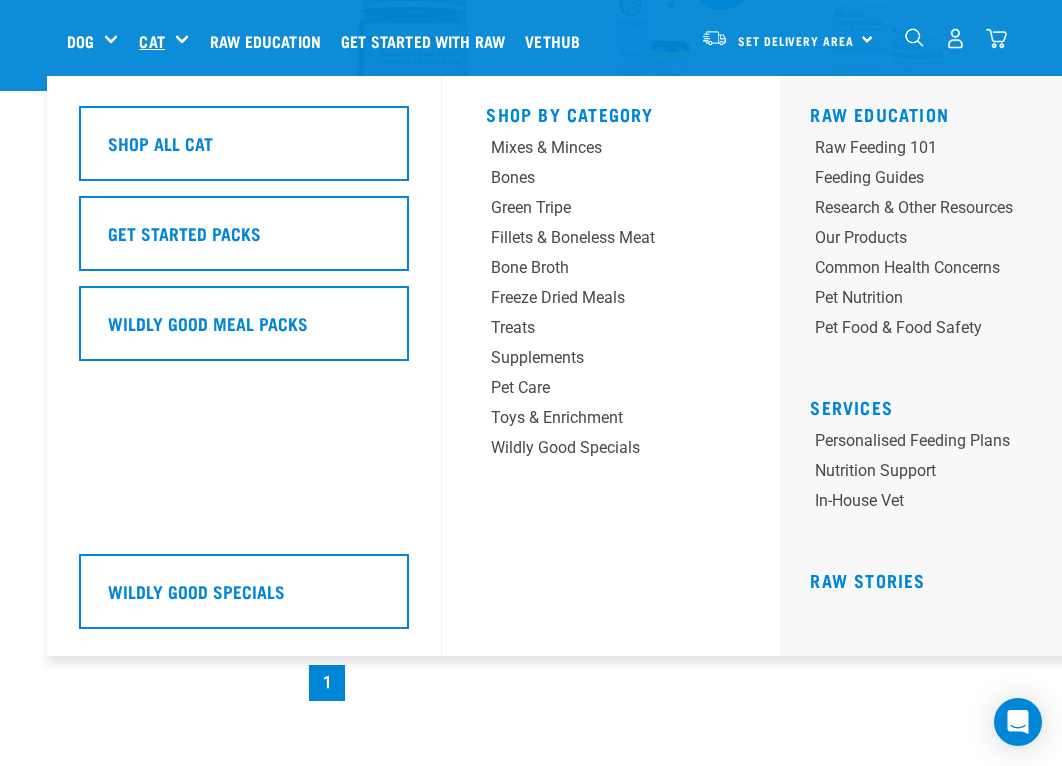 click on "Cat" at bounding box center [151, 41] 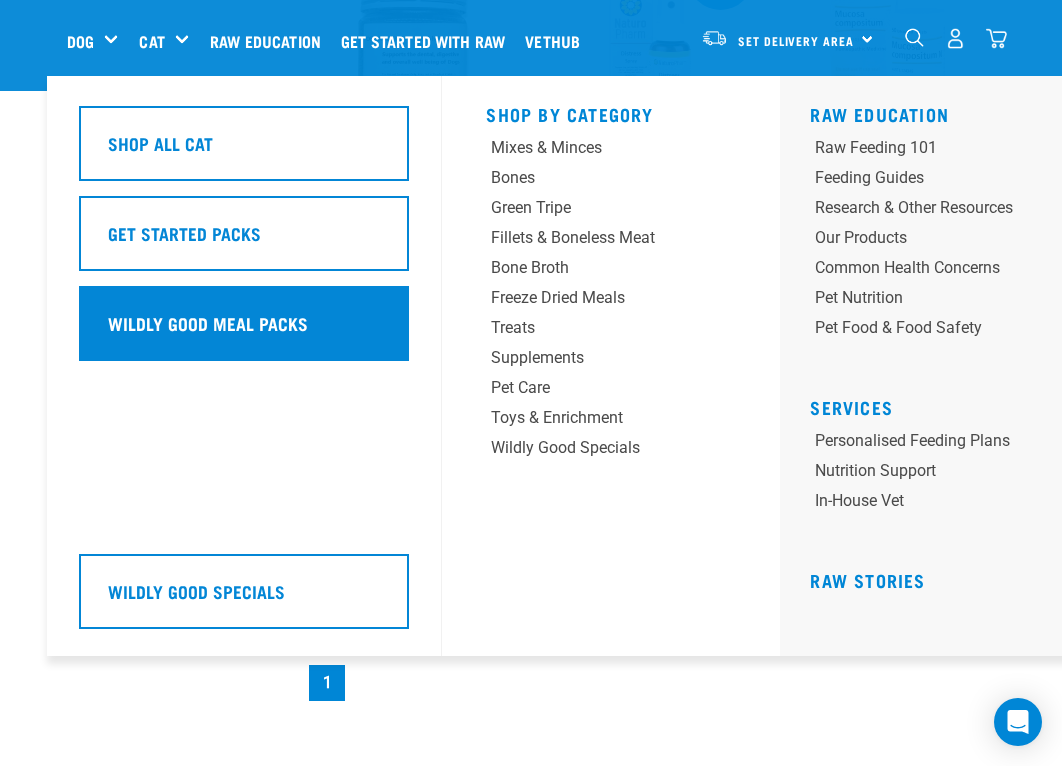 click on "Wildly Good Meal Packs" at bounding box center [208, 323] 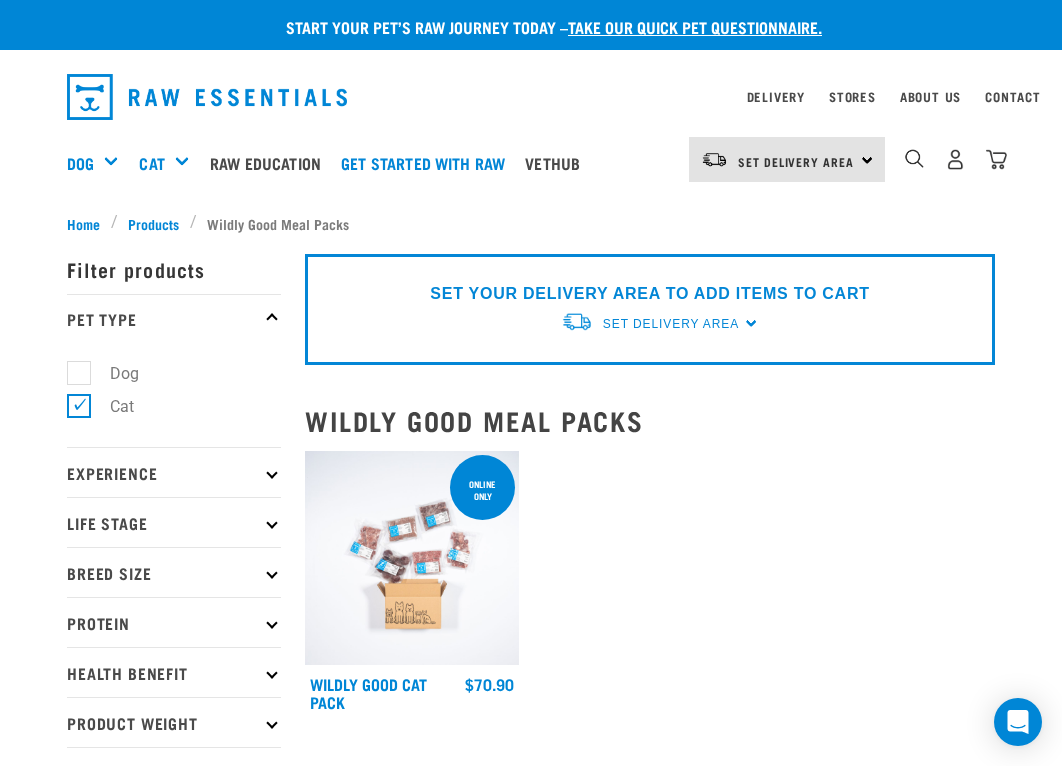 scroll, scrollTop: 0, scrollLeft: 0, axis: both 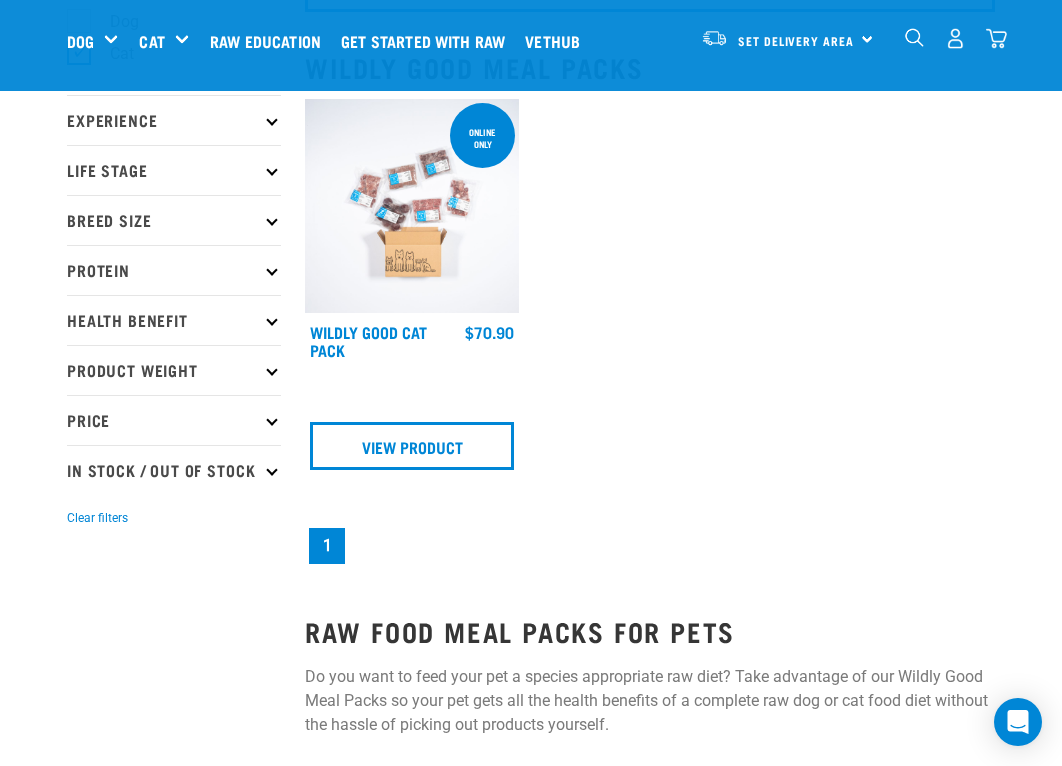 click at bounding box center [412, 206] 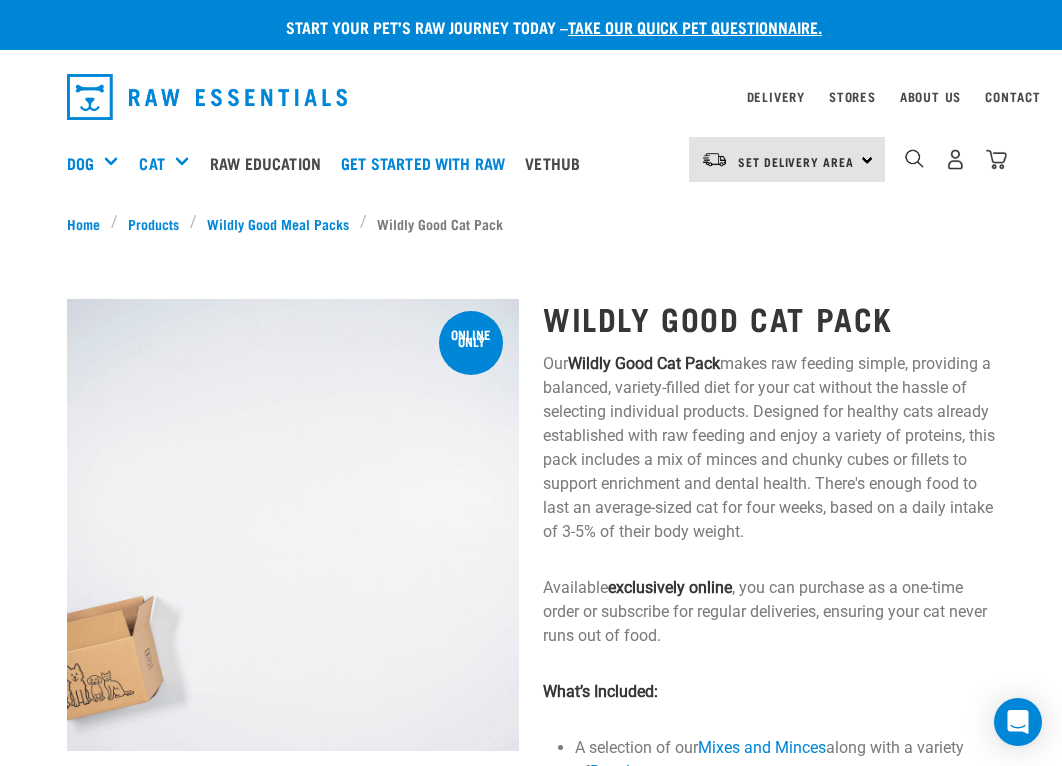 scroll, scrollTop: 0, scrollLeft: 0, axis: both 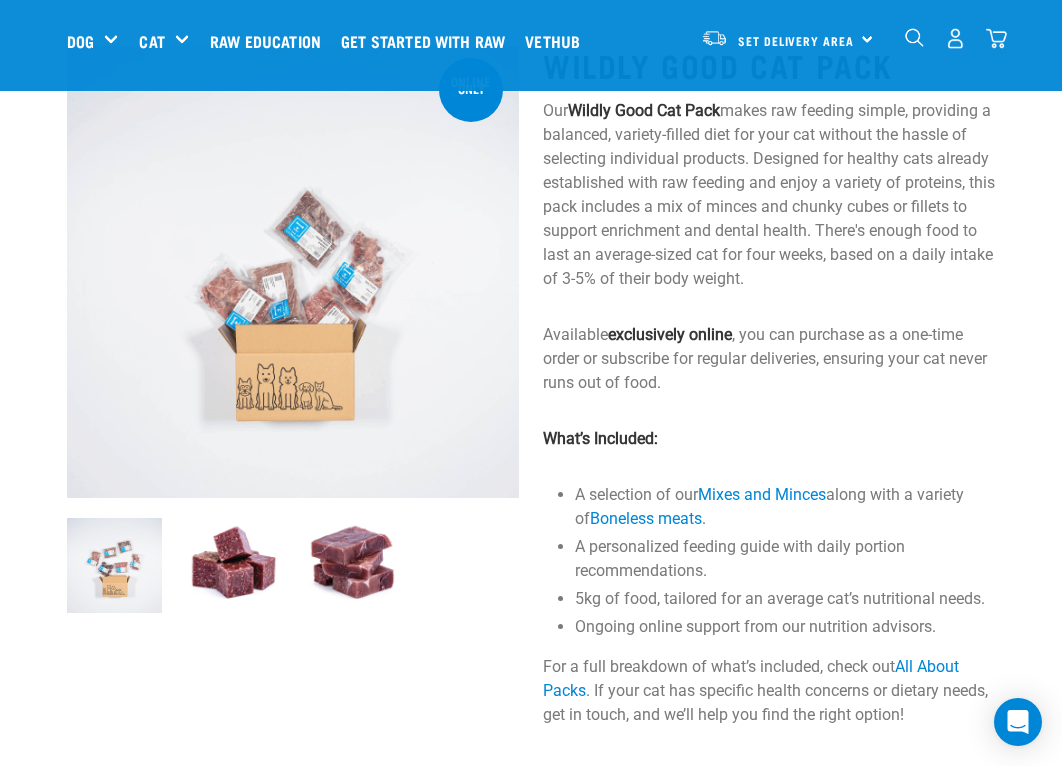 click at bounding box center [352, 565] 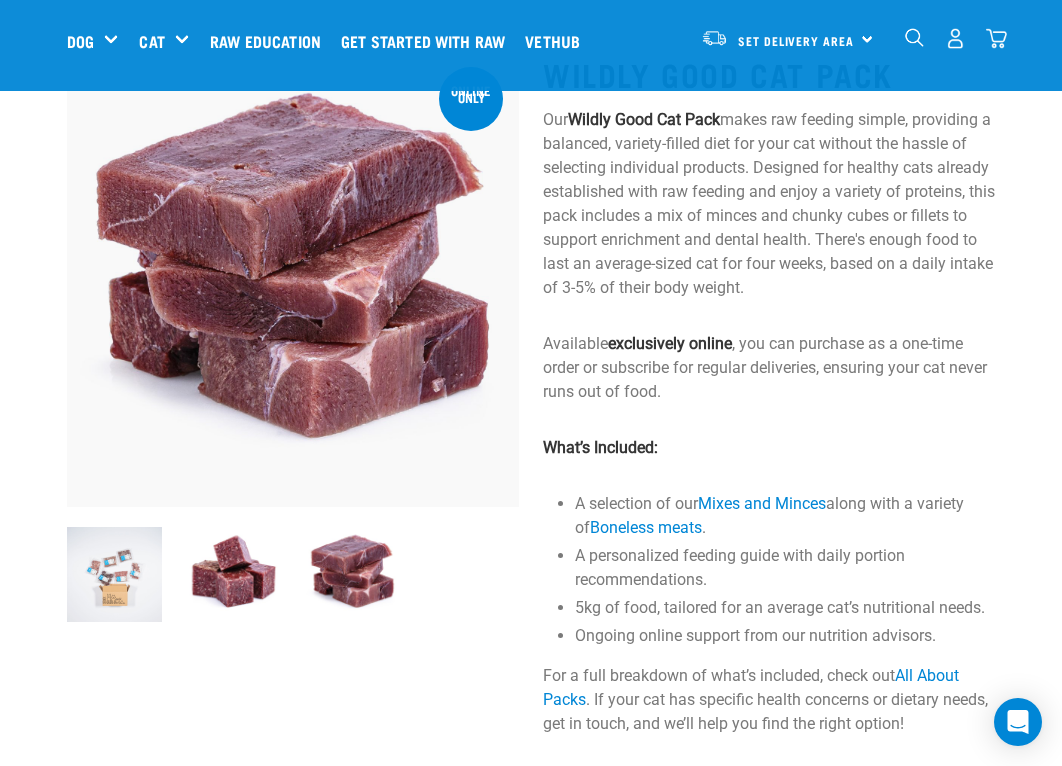 scroll, scrollTop: 200, scrollLeft: 0, axis: vertical 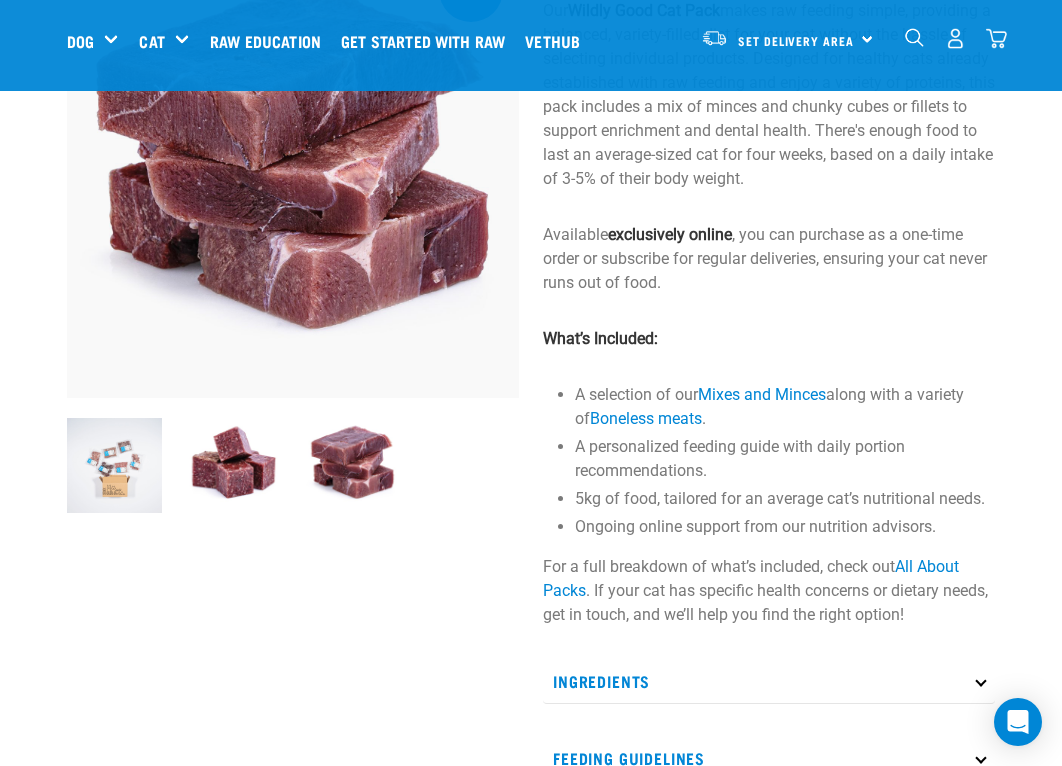 click at bounding box center (233, 465) 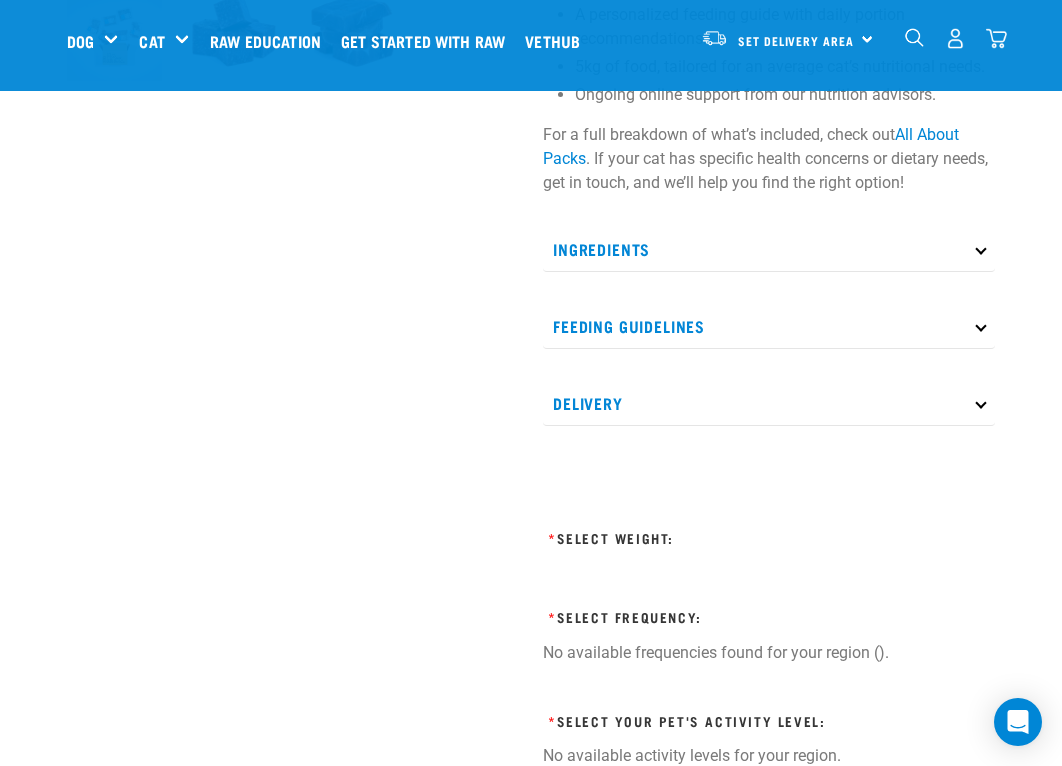 scroll, scrollTop: 1232, scrollLeft: 0, axis: vertical 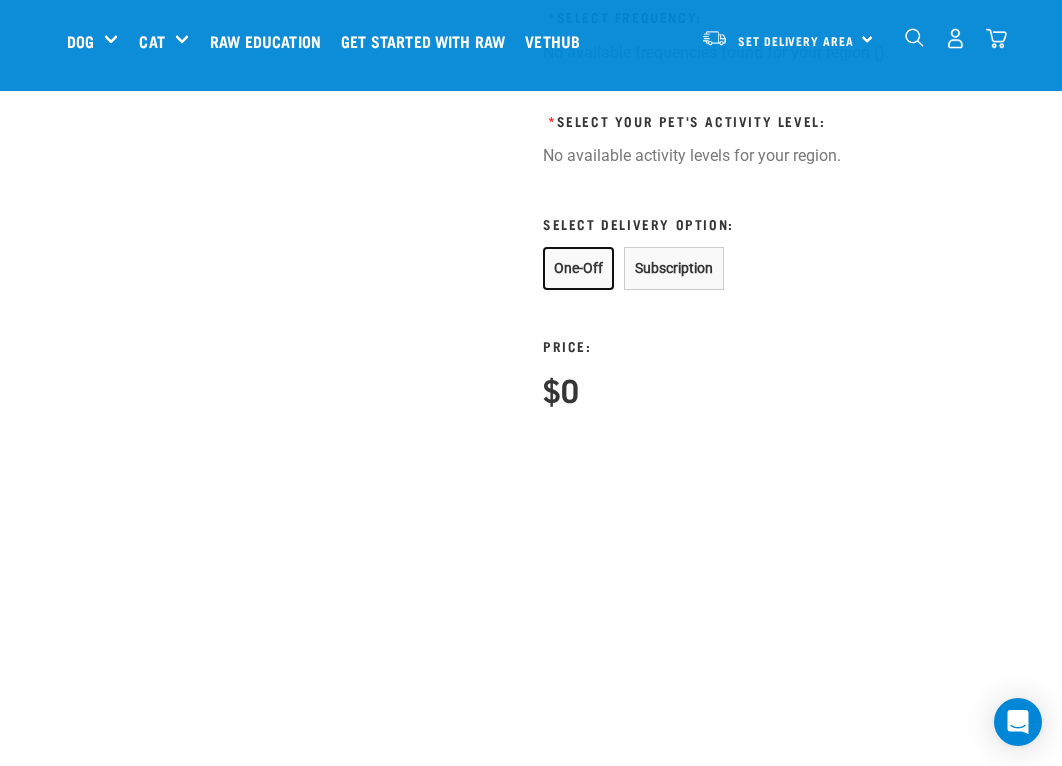 click on "One-Off" at bounding box center (578, 268) 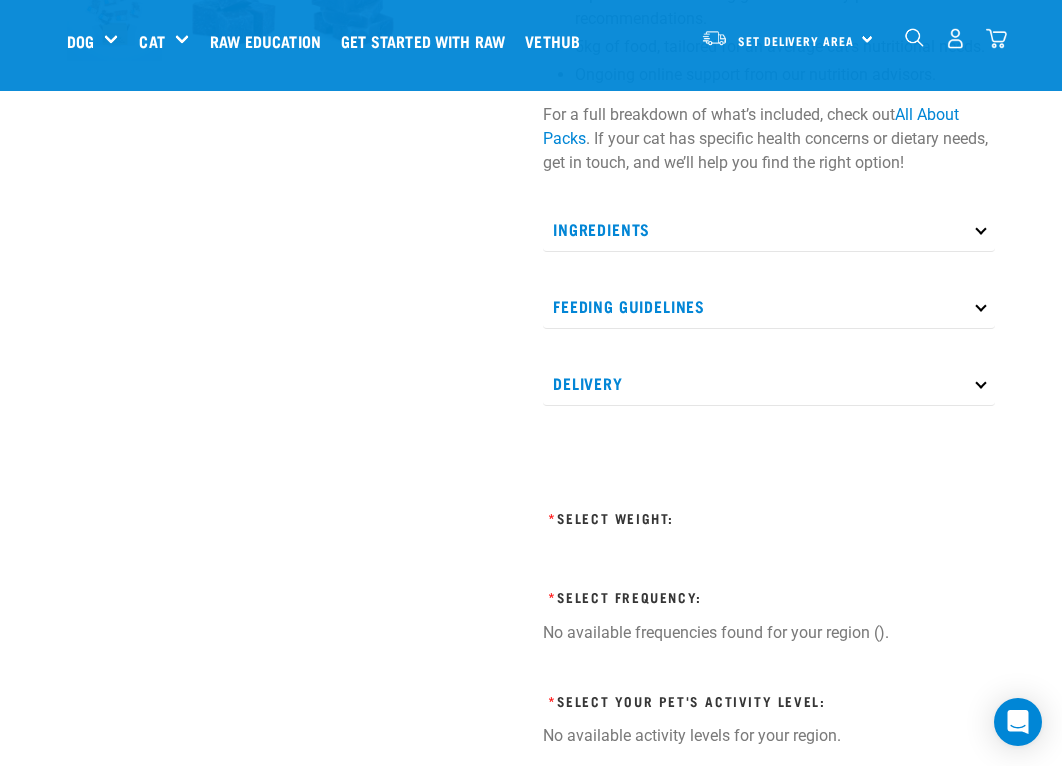 scroll, scrollTop: 832, scrollLeft: 0, axis: vertical 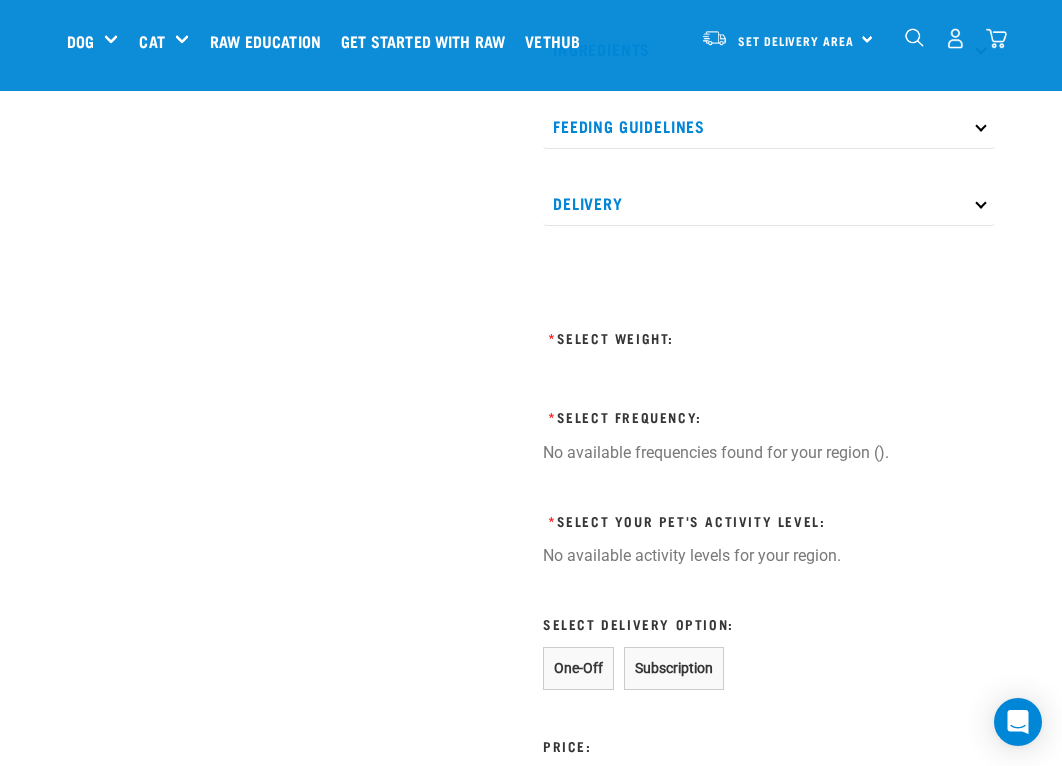 click on "*  Select Weight:" at bounding box center [768, 337] 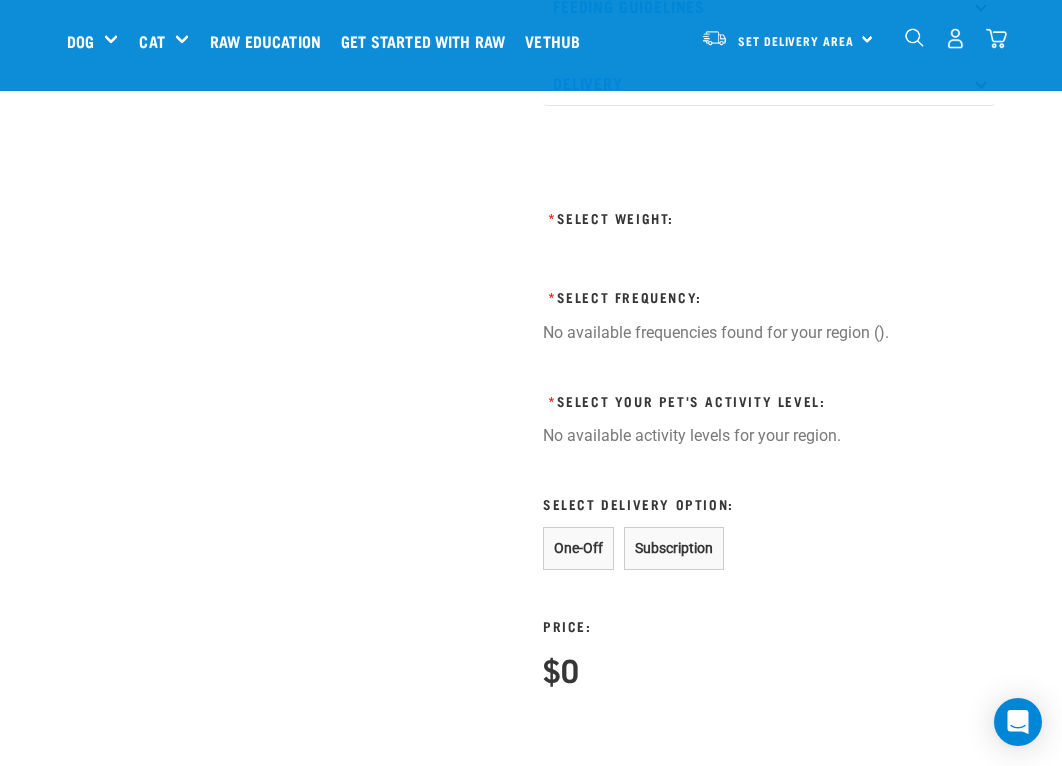 scroll, scrollTop: 932, scrollLeft: 0, axis: vertical 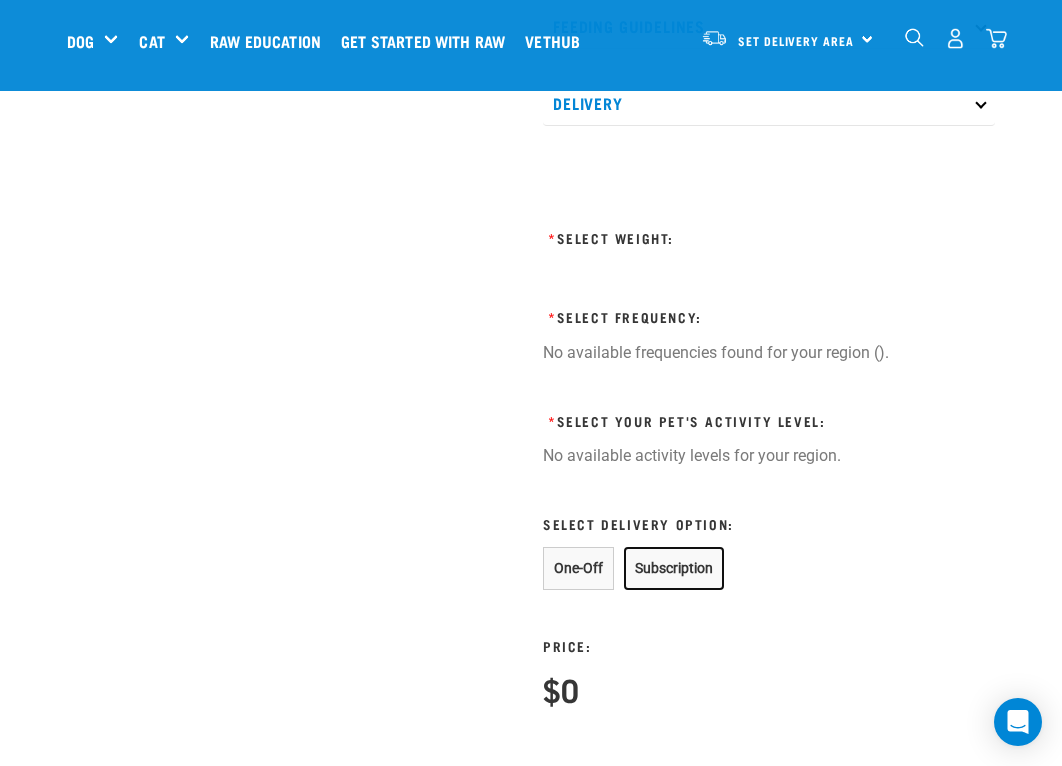 click on "Subscription" at bounding box center [674, 568] 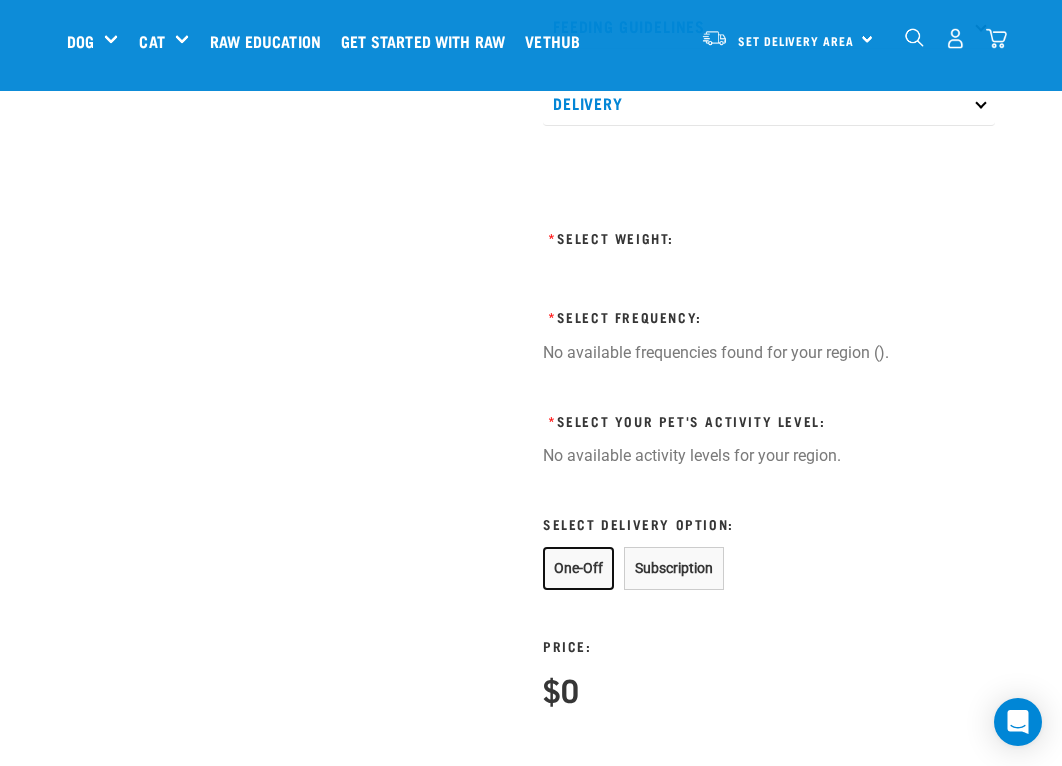 click on "One-Off" at bounding box center (578, 568) 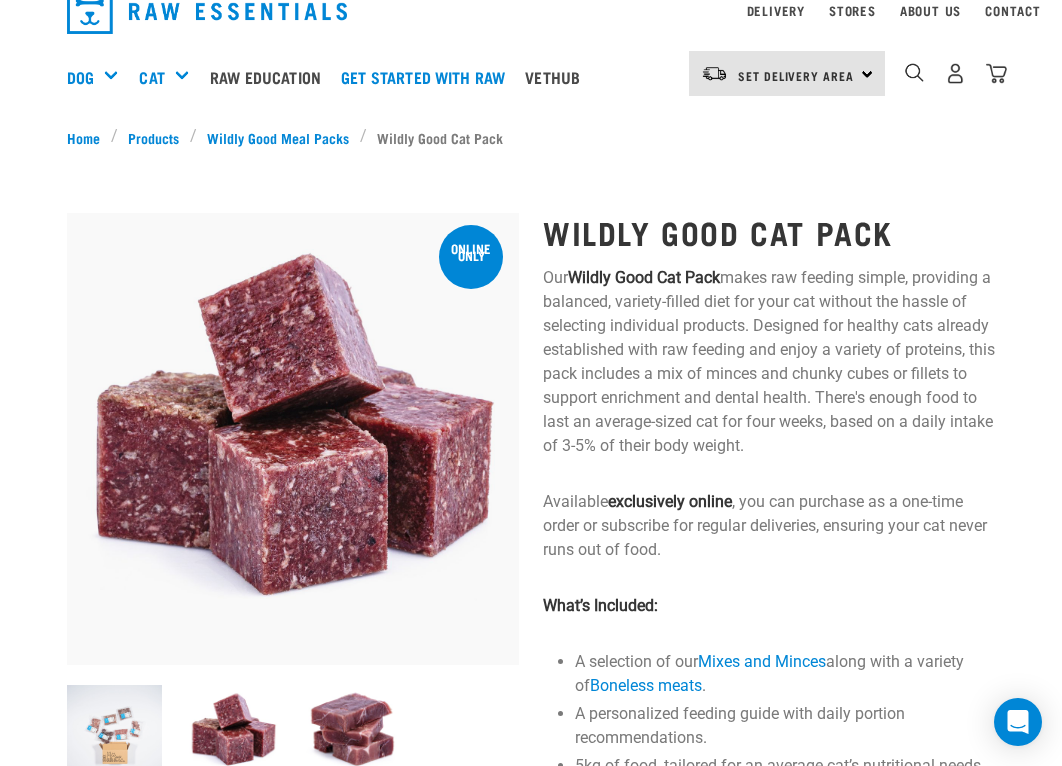 scroll, scrollTop: 200, scrollLeft: 0, axis: vertical 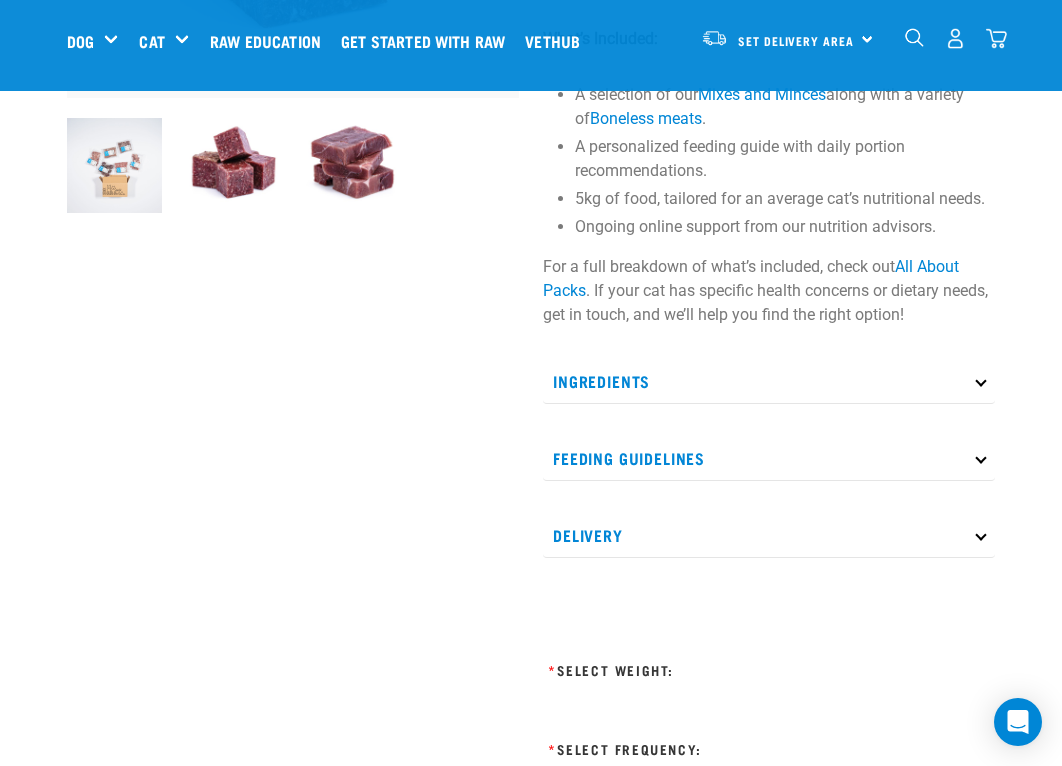 click on "Ingredients" at bounding box center (769, 381) 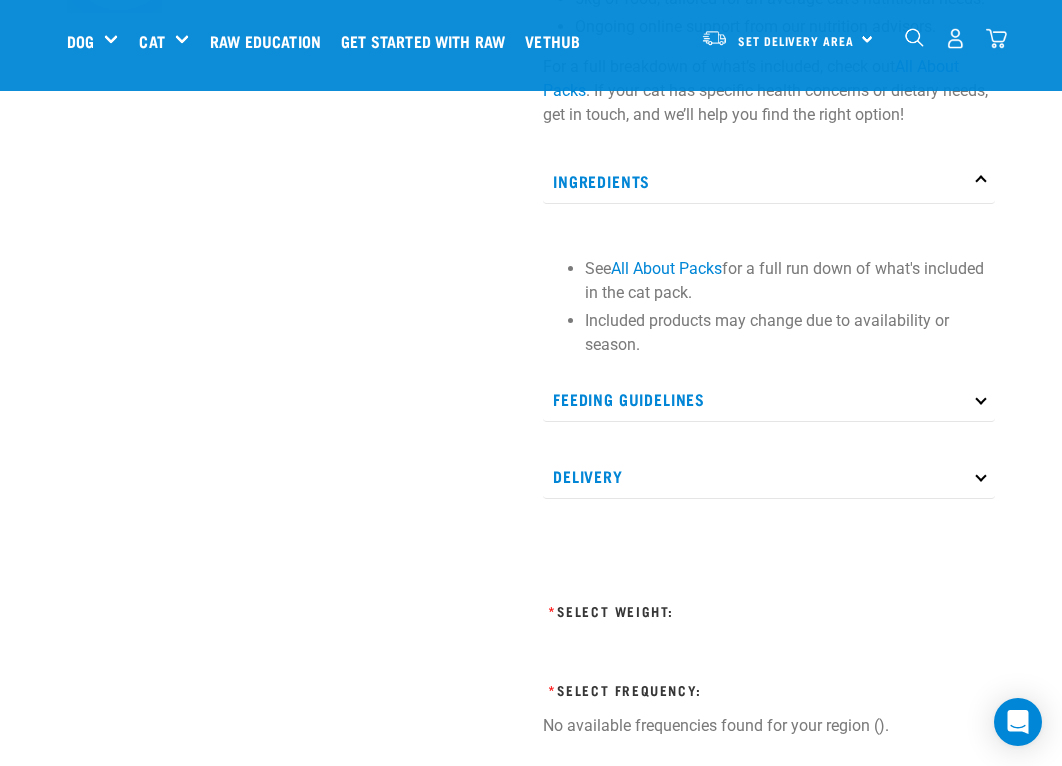 click on "Feeding Guidelines" at bounding box center (769, 399) 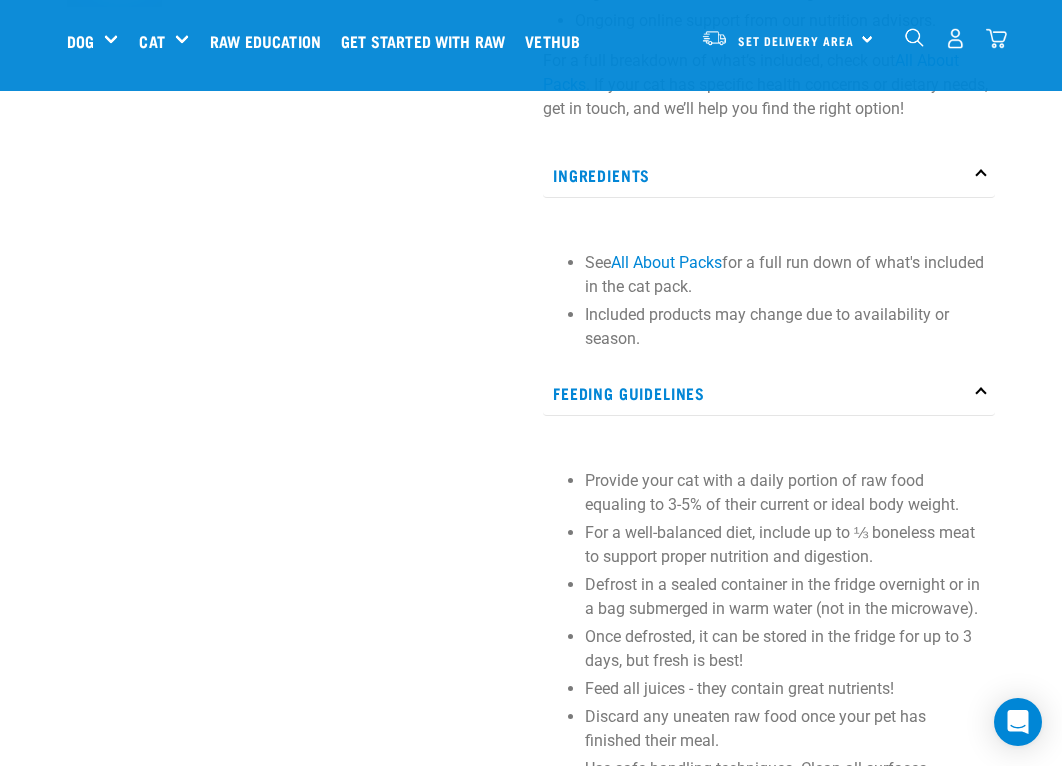 scroll, scrollTop: 1100, scrollLeft: 0, axis: vertical 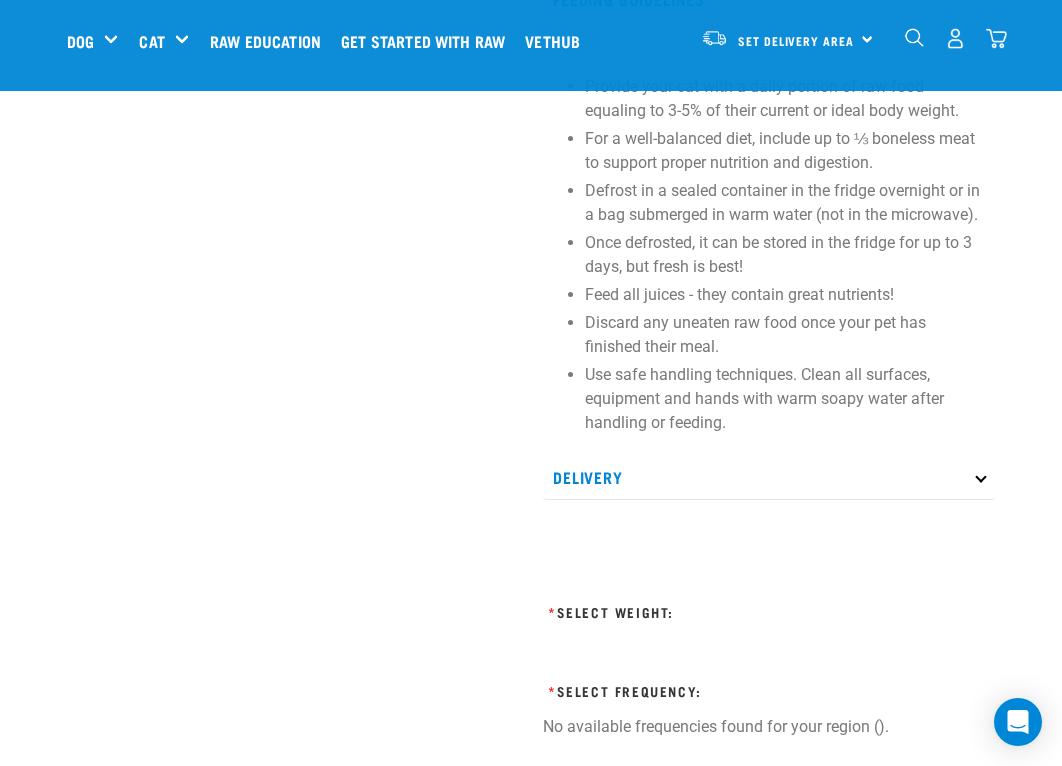 click on "Delivery" at bounding box center (769, 477) 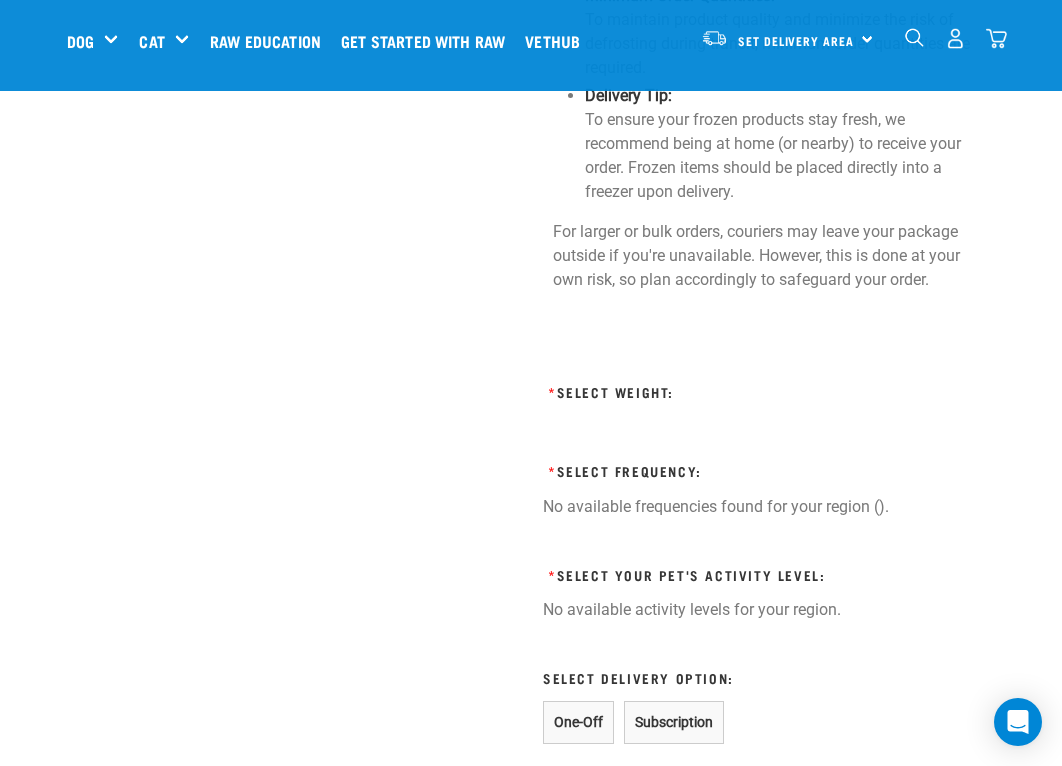scroll, scrollTop: 2400, scrollLeft: 0, axis: vertical 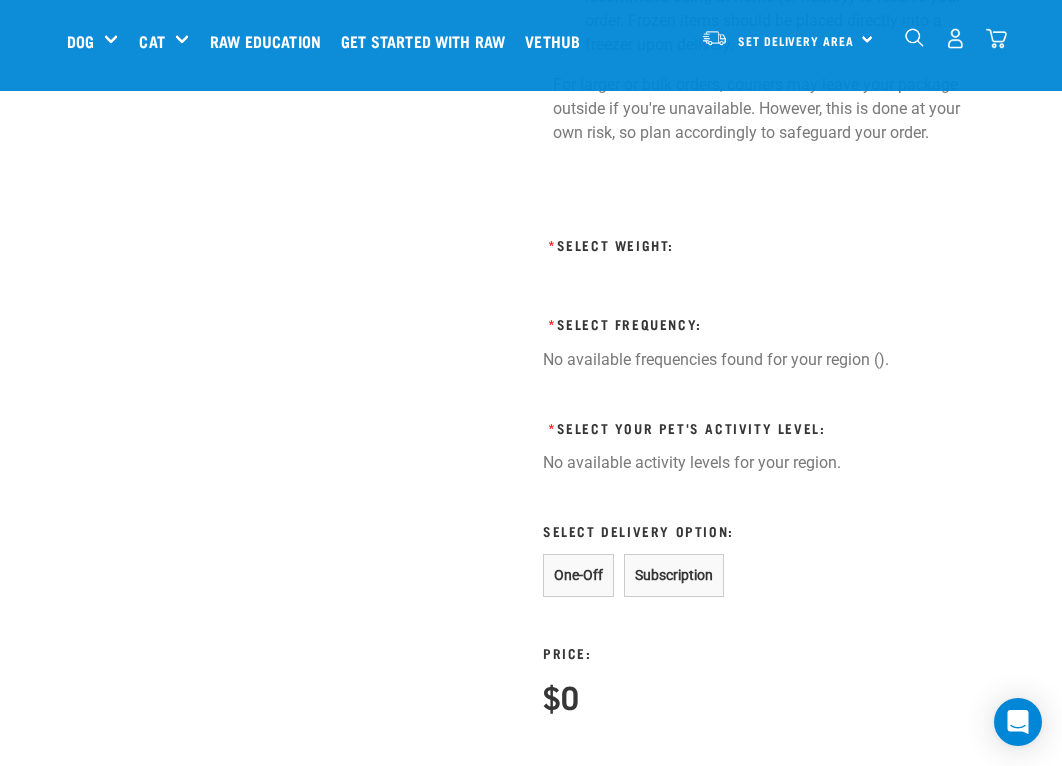 click on "*  Select Weight:
*  Select Frequency:
No available frequencies found for your region ().
*
Select Delivery Option:" at bounding box center [768, 475] 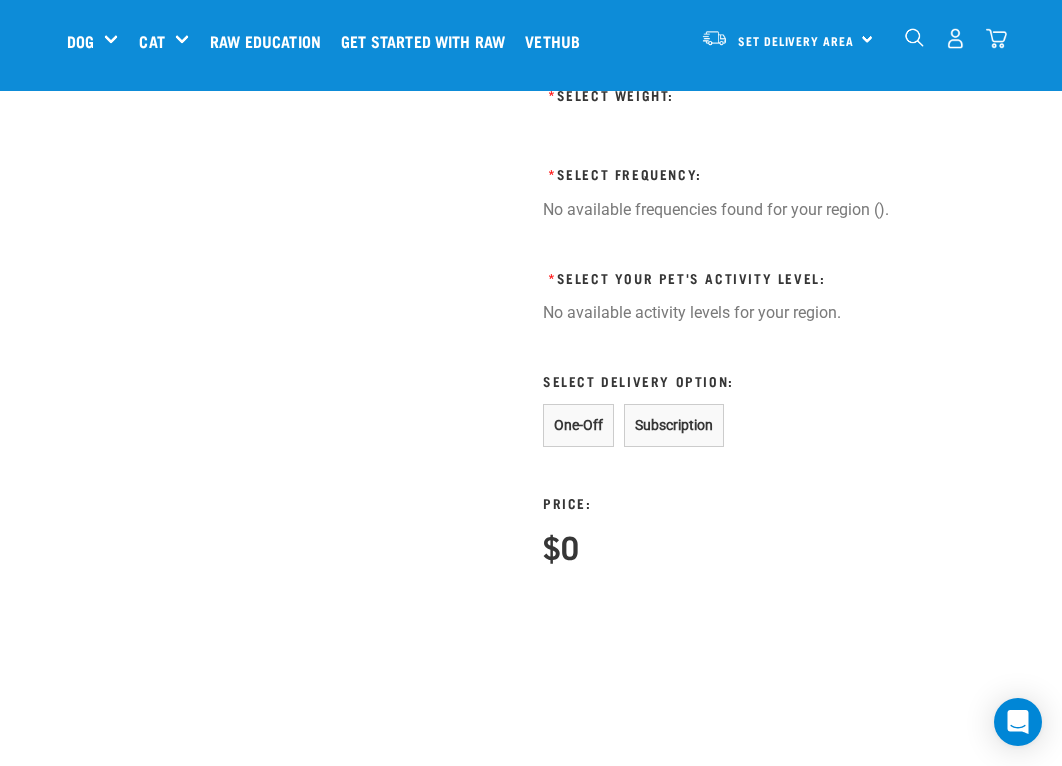 scroll, scrollTop: 2800, scrollLeft: 0, axis: vertical 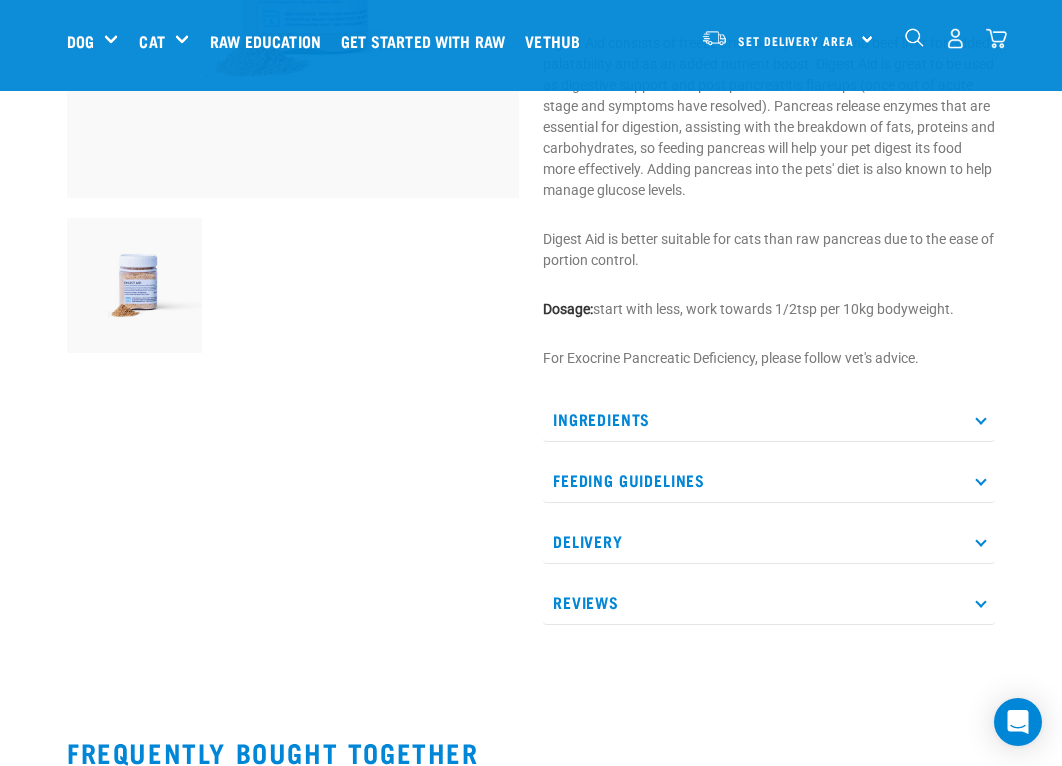 click on "Ingredients" at bounding box center (769, 419) 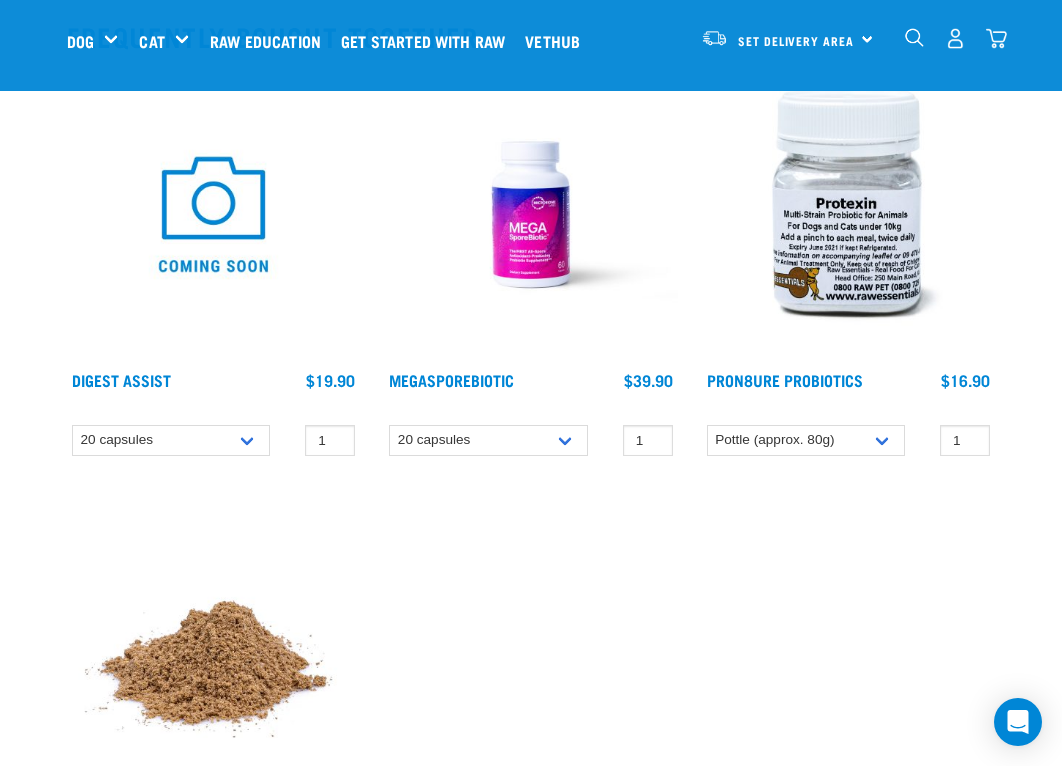scroll, scrollTop: 1500, scrollLeft: 0, axis: vertical 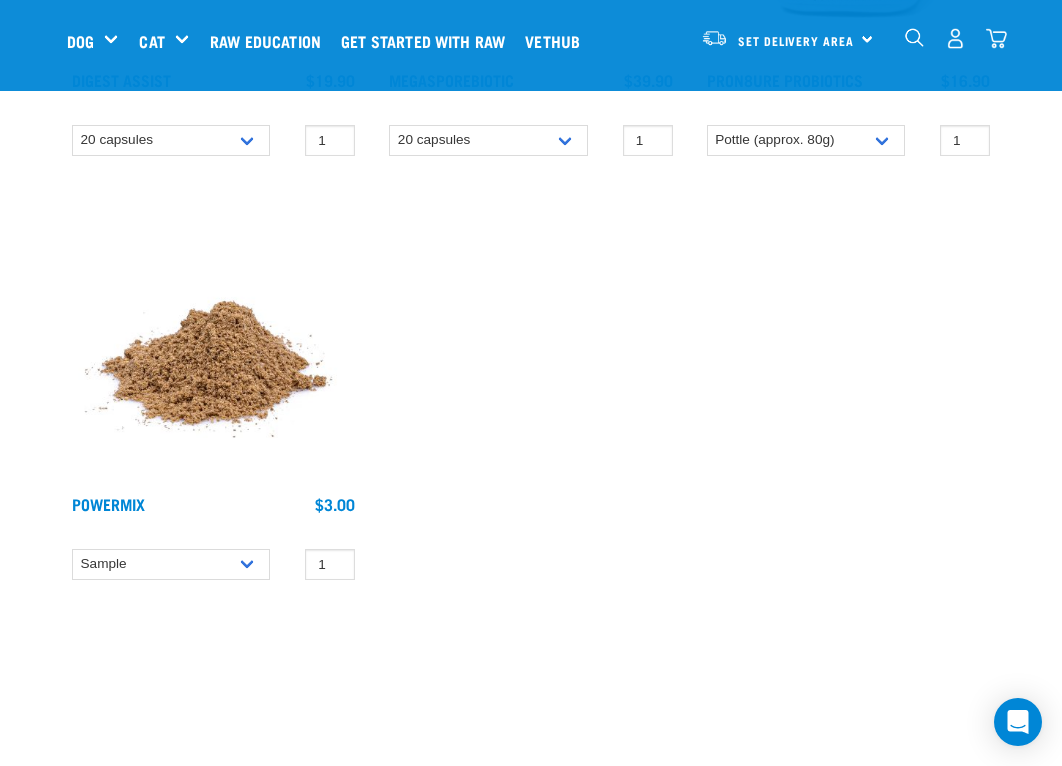click at bounding box center (213, 338) 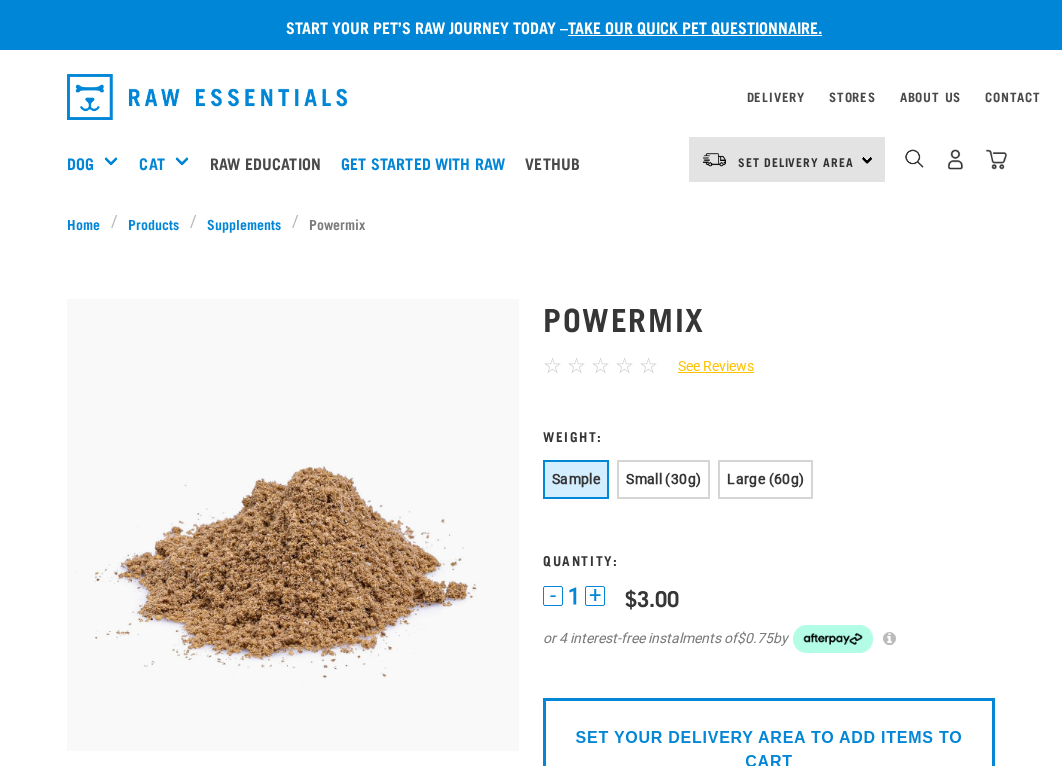 scroll, scrollTop: 0, scrollLeft: 0, axis: both 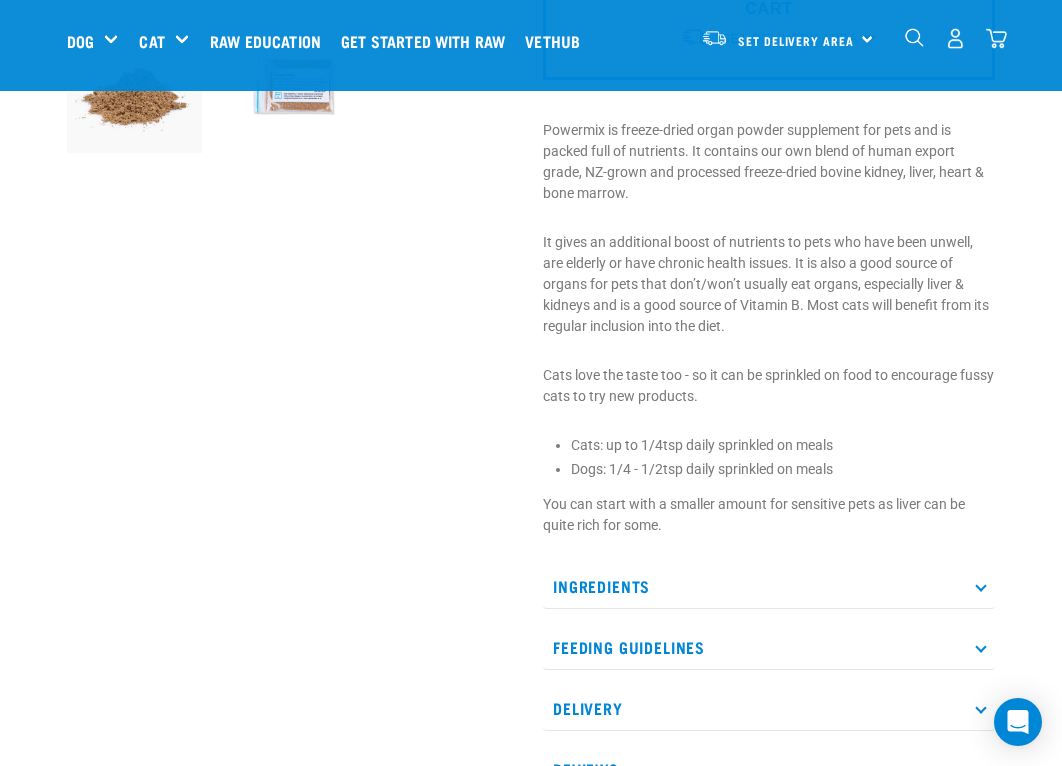 click on "Ingredients" at bounding box center [769, 586] 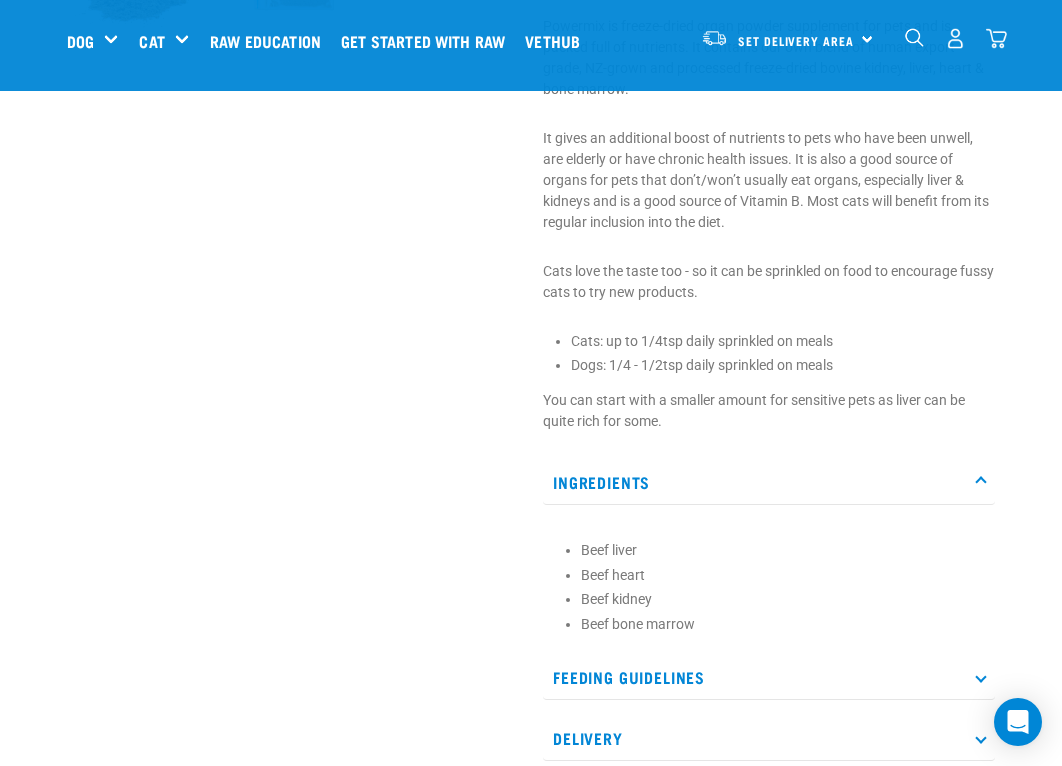 scroll, scrollTop: 800, scrollLeft: 0, axis: vertical 